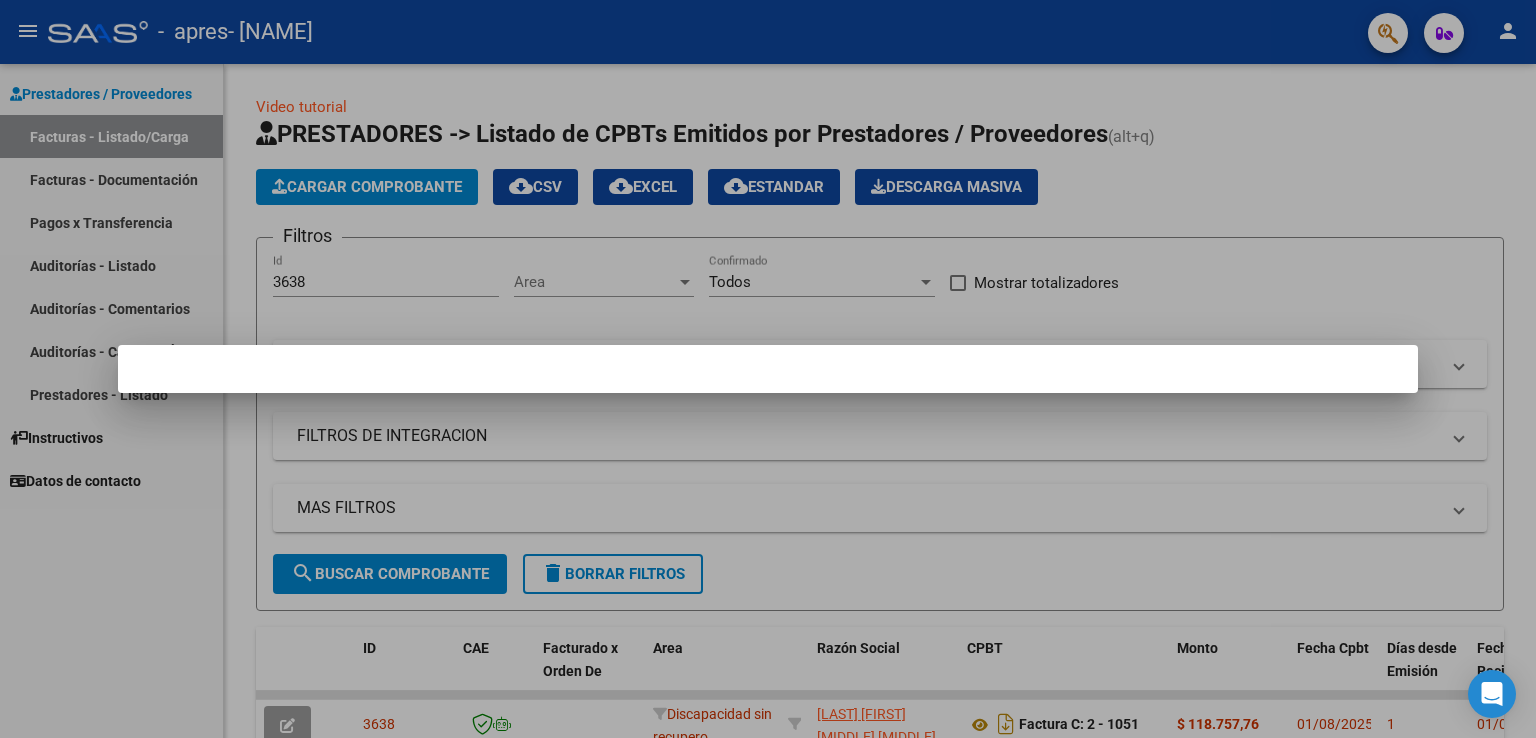 scroll, scrollTop: 0, scrollLeft: 0, axis: both 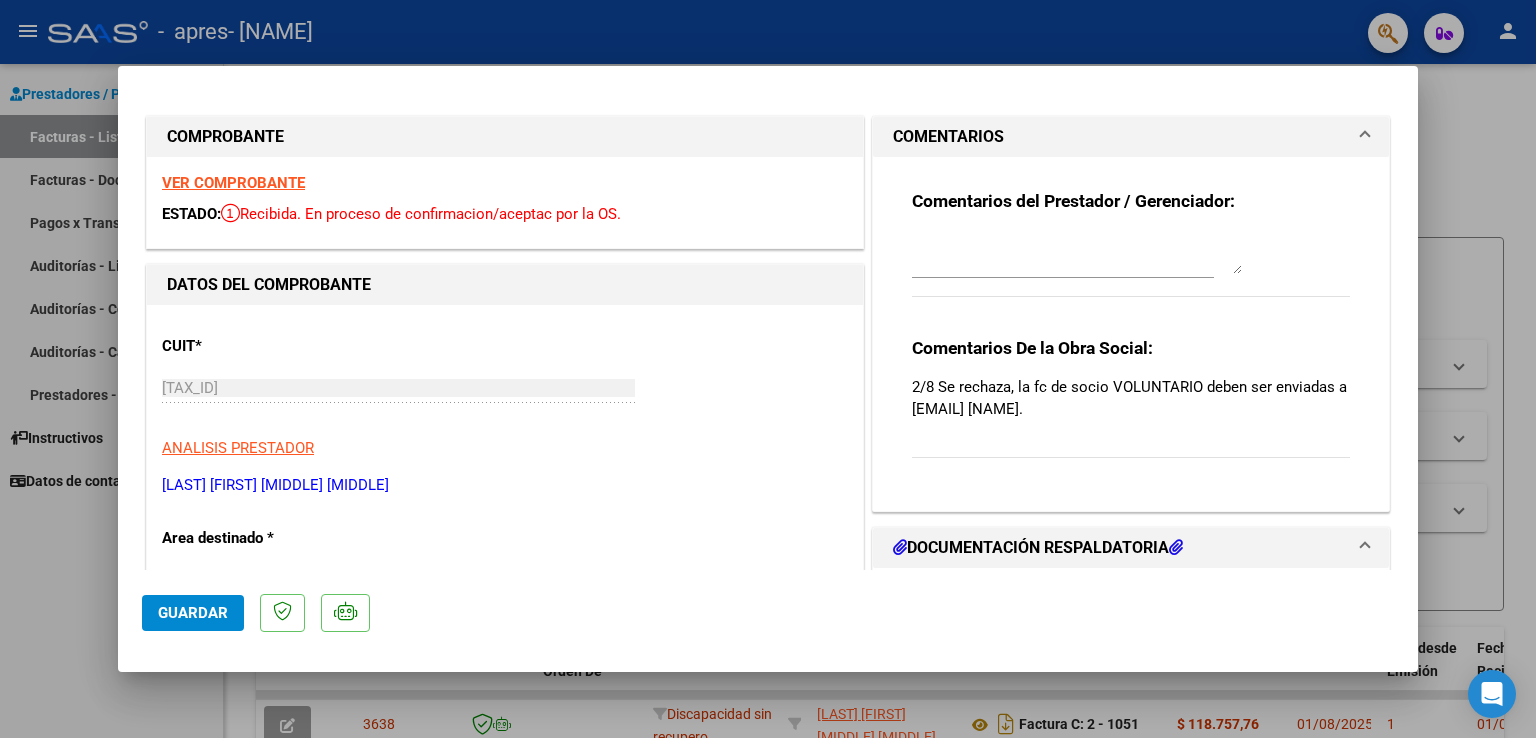click at bounding box center (768, 369) 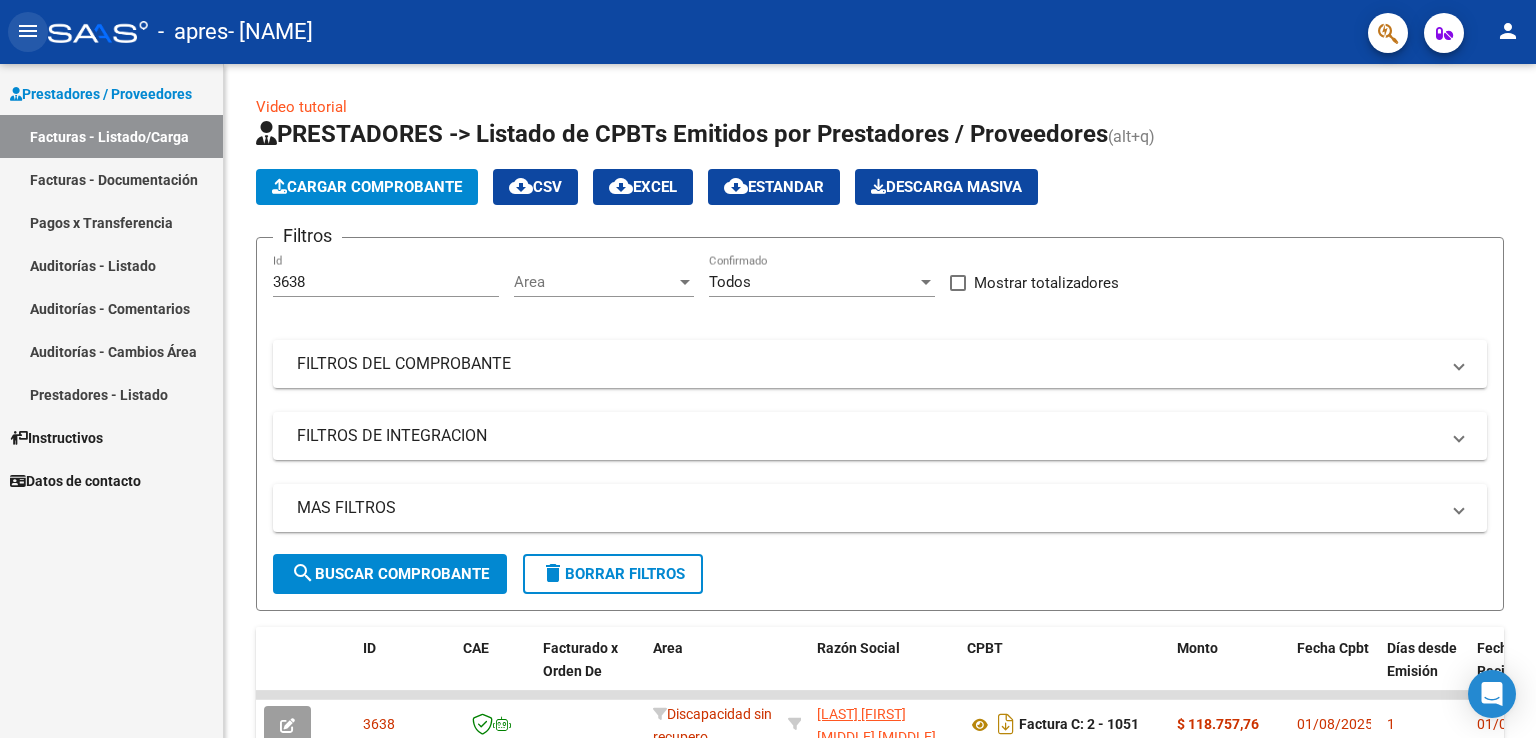 click on "menu" 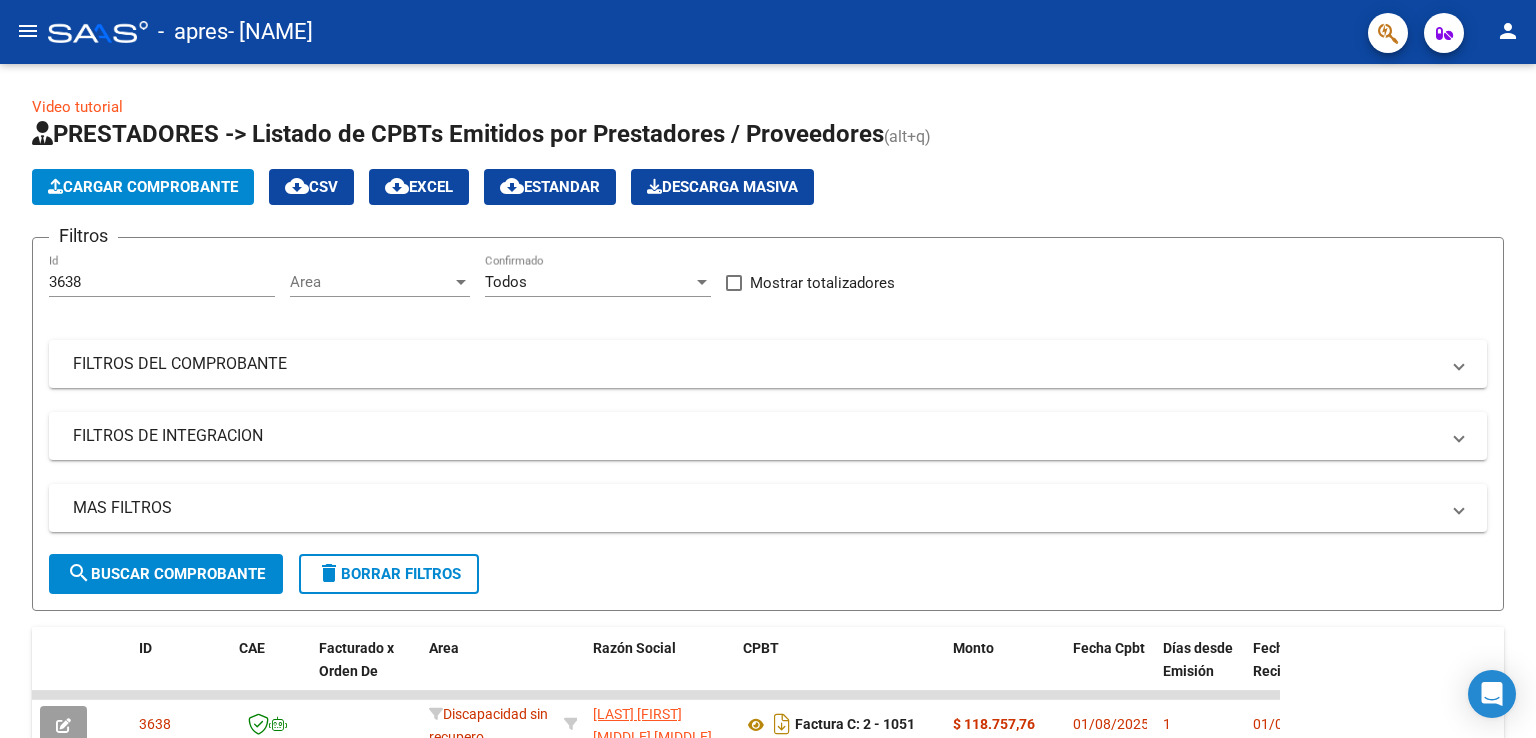 click on "person" 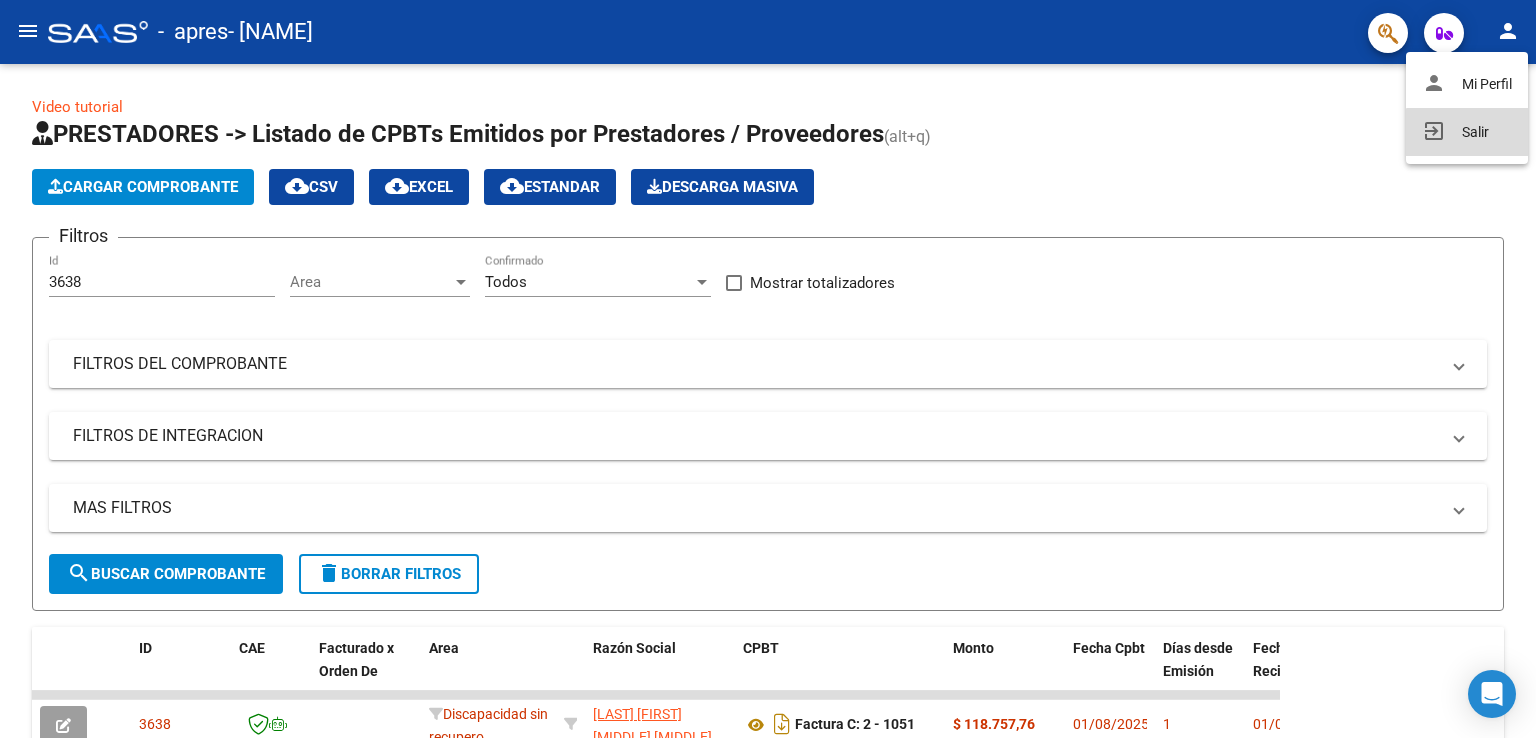 click on "exit_to_app  Salir" at bounding box center [1467, 132] 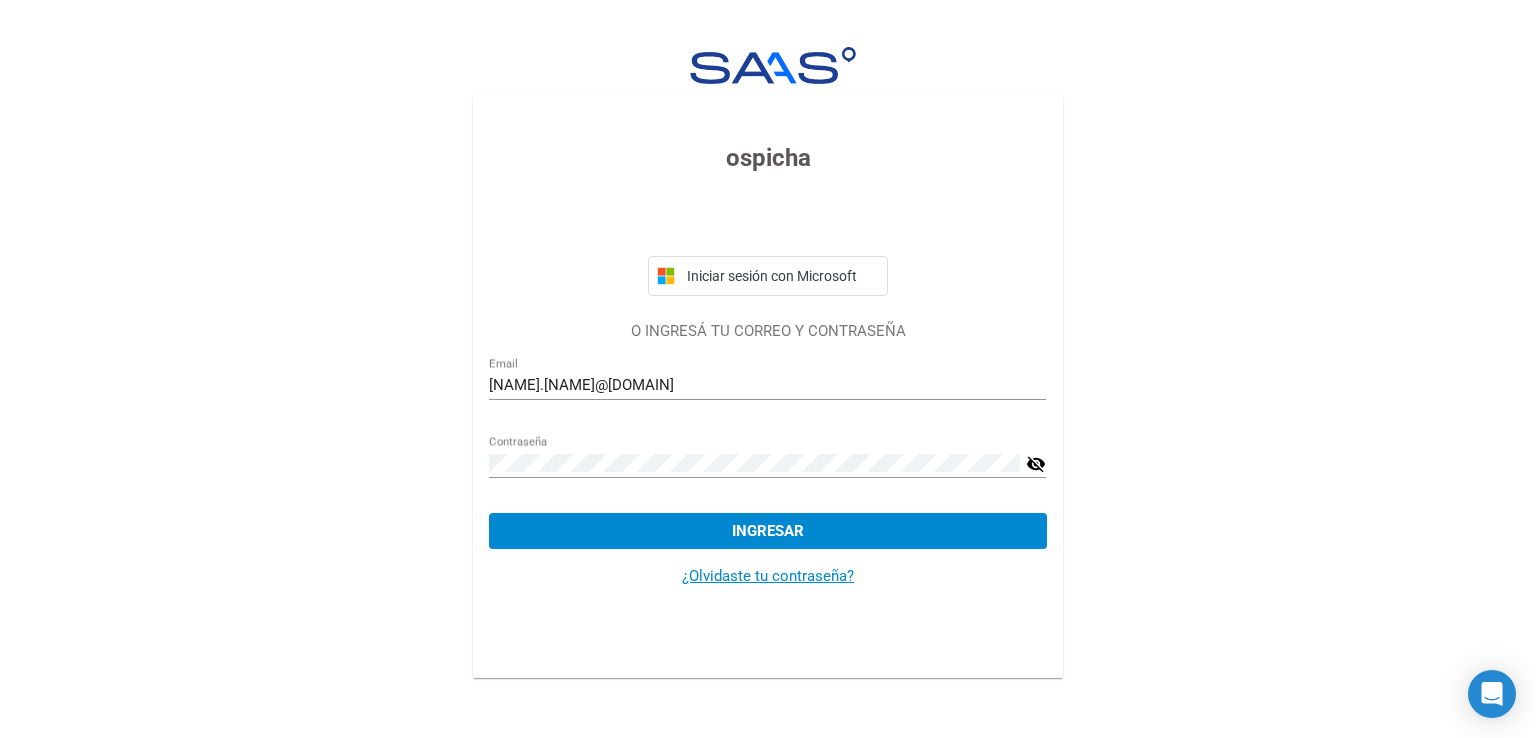 scroll, scrollTop: 0, scrollLeft: 0, axis: both 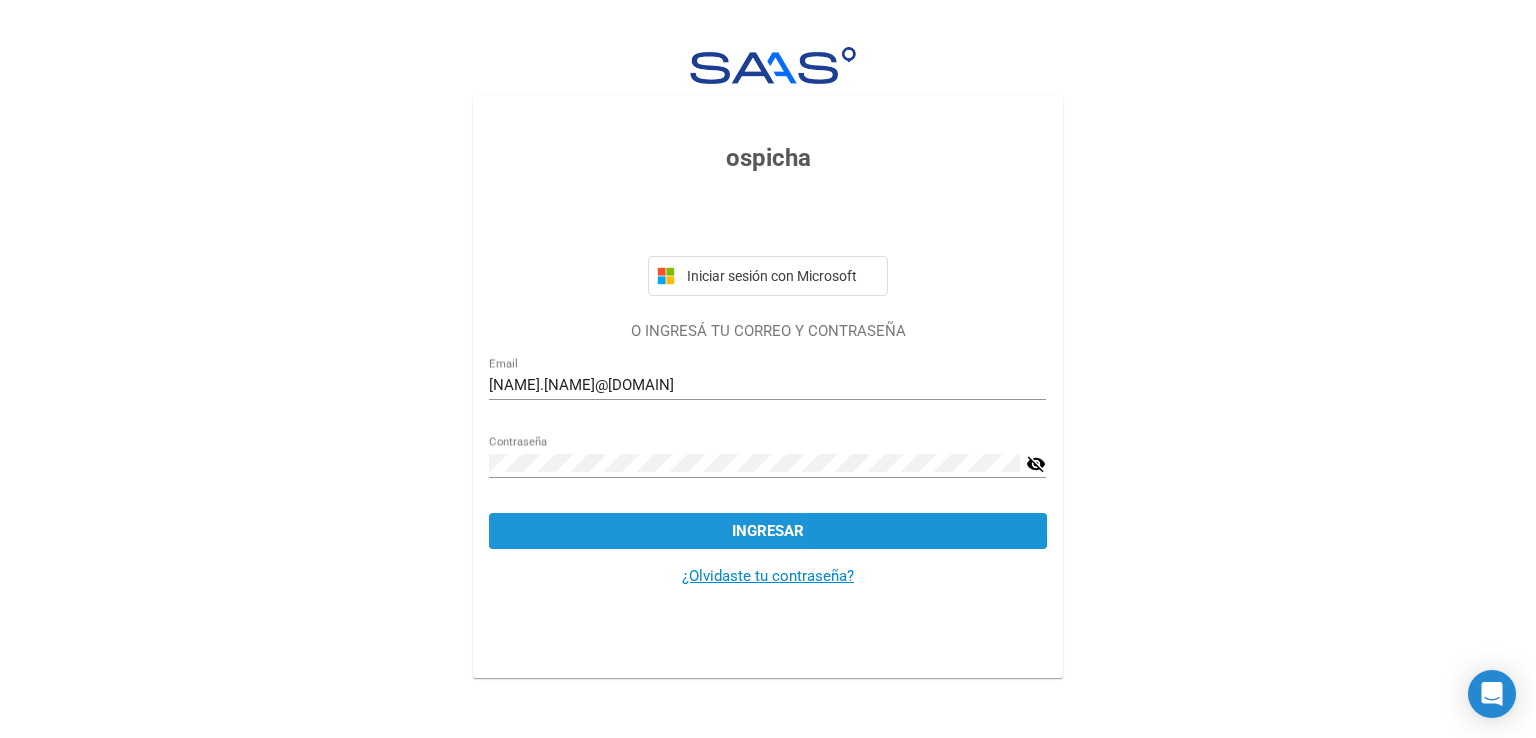 click on "Ingresar" 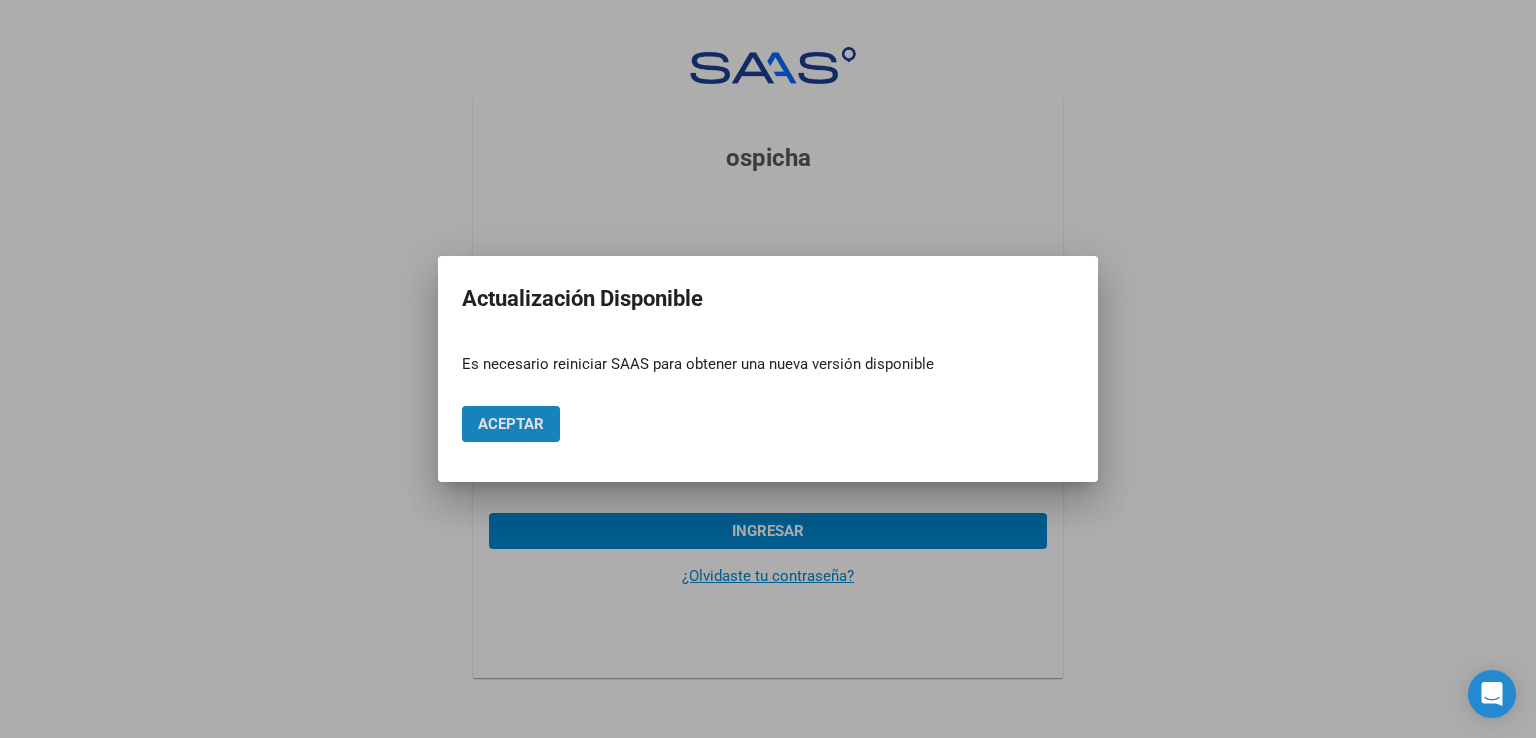 click on "Aceptar" at bounding box center (511, 424) 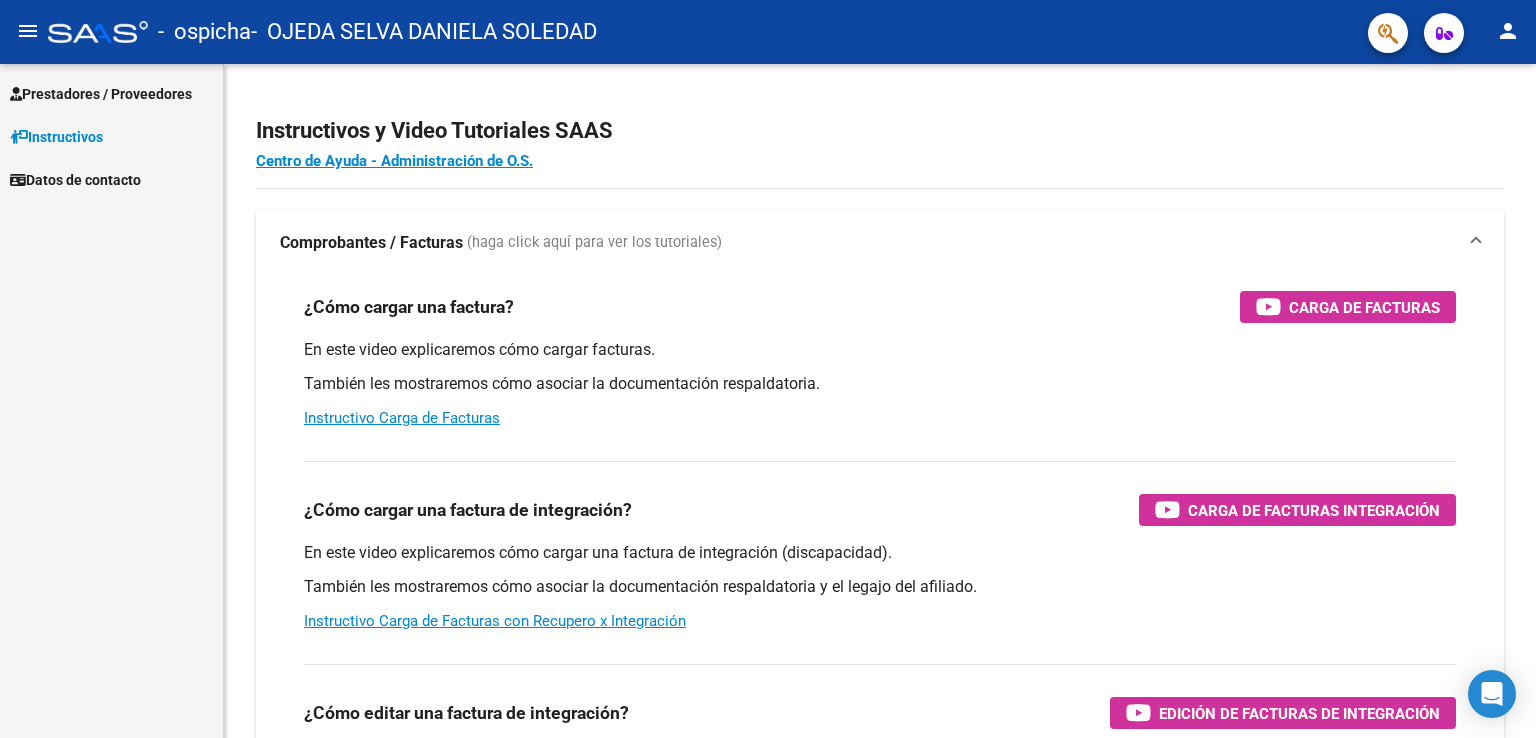 scroll, scrollTop: 0, scrollLeft: 0, axis: both 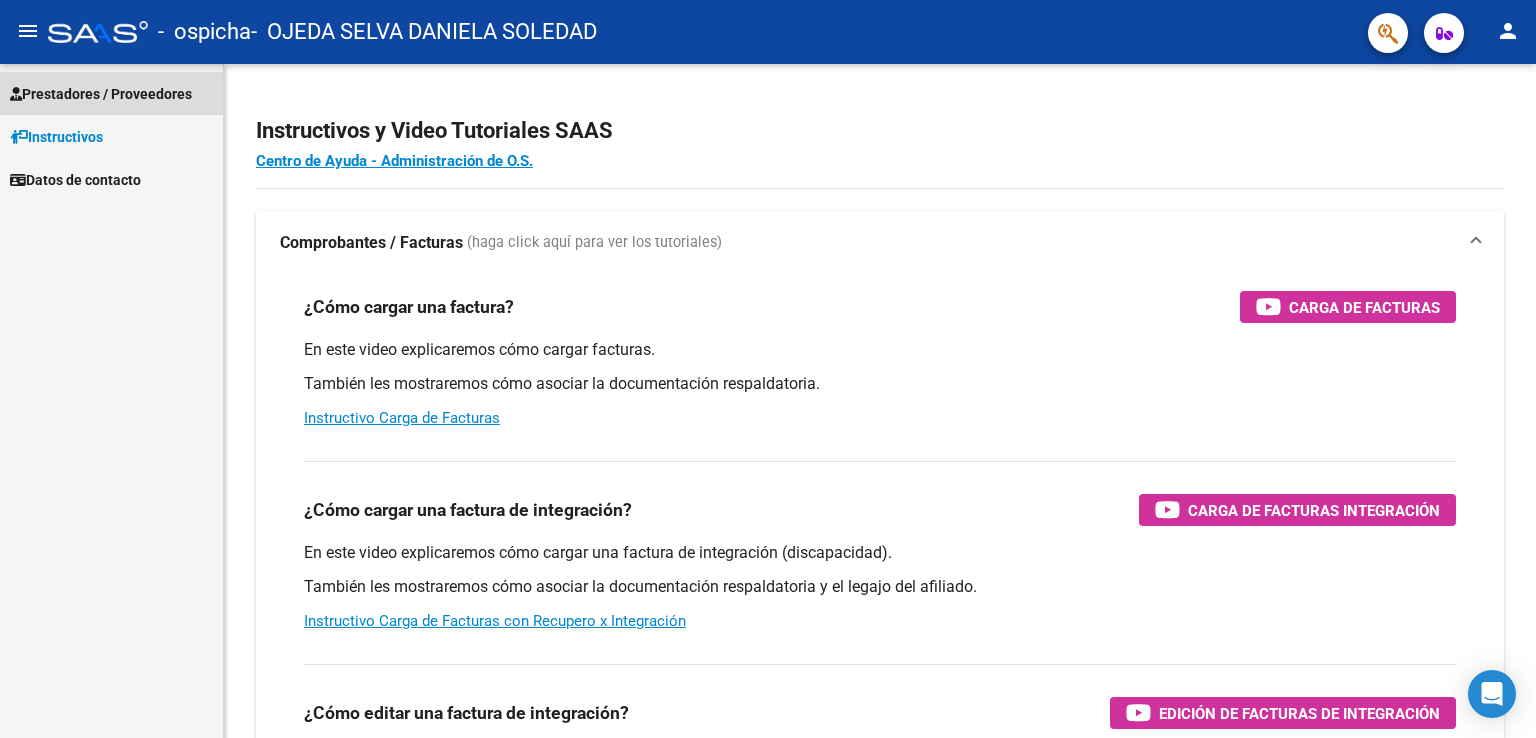 click on "Prestadores / Proveedores" at bounding box center (101, 94) 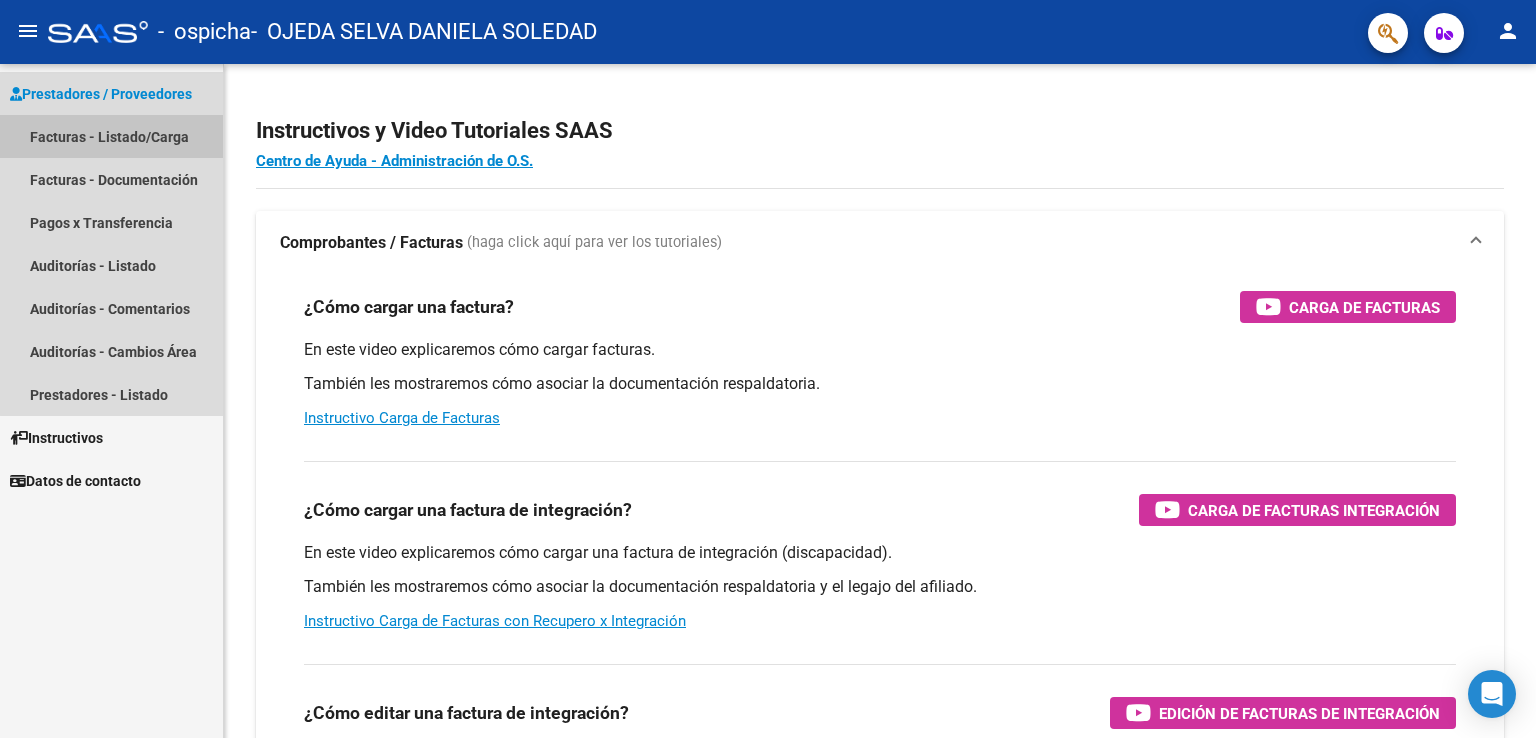 click on "Facturas - Listado/Carga" at bounding box center [111, 136] 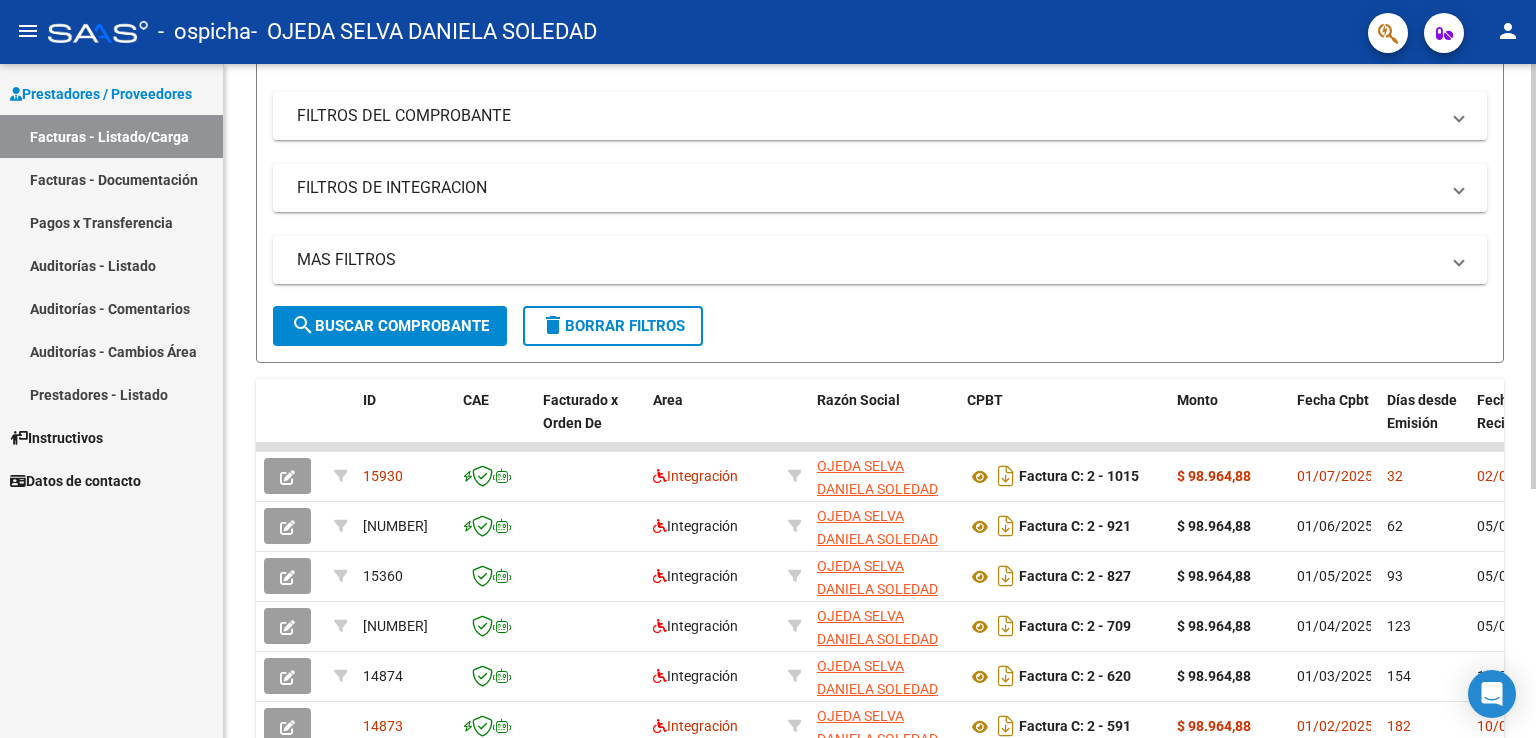 scroll, scrollTop: 251, scrollLeft: 0, axis: vertical 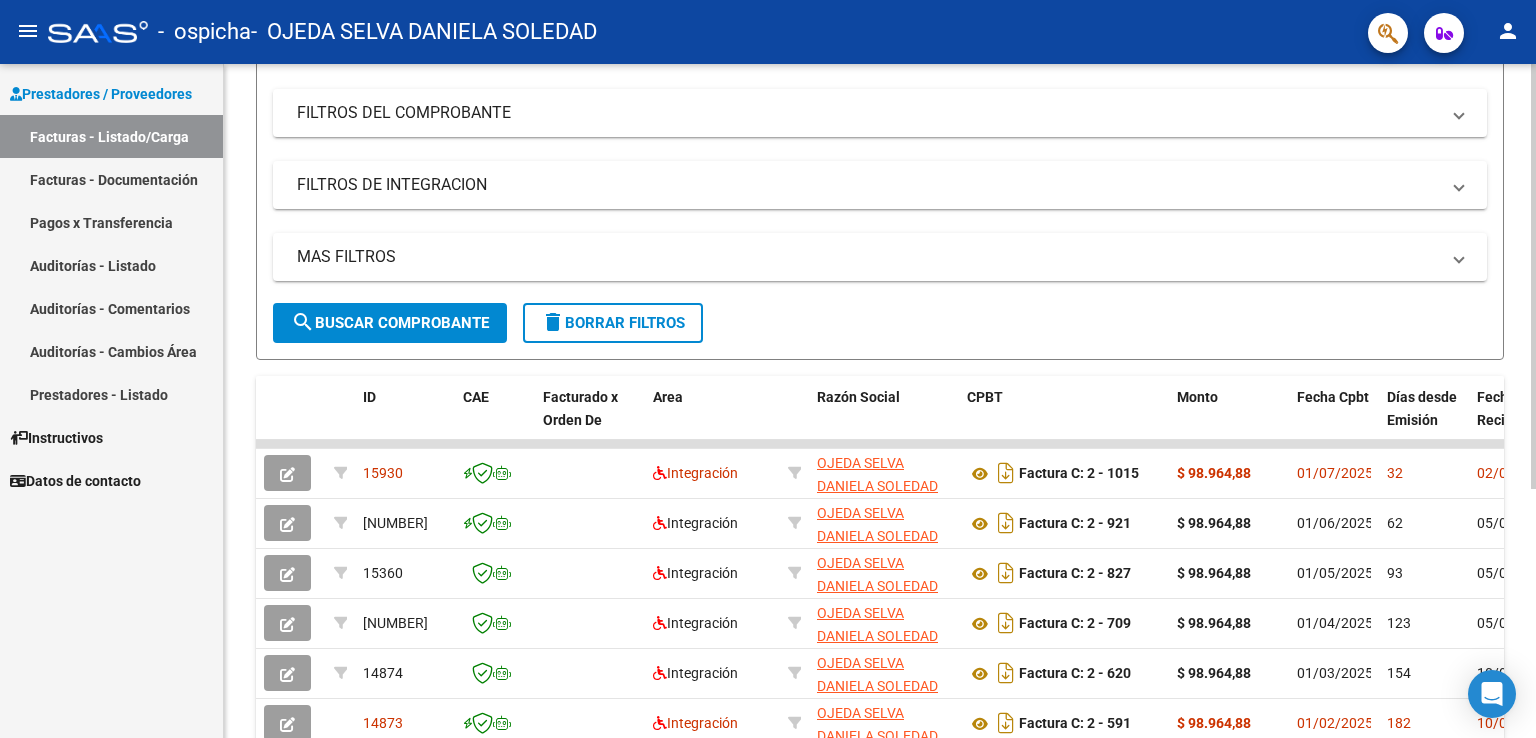click 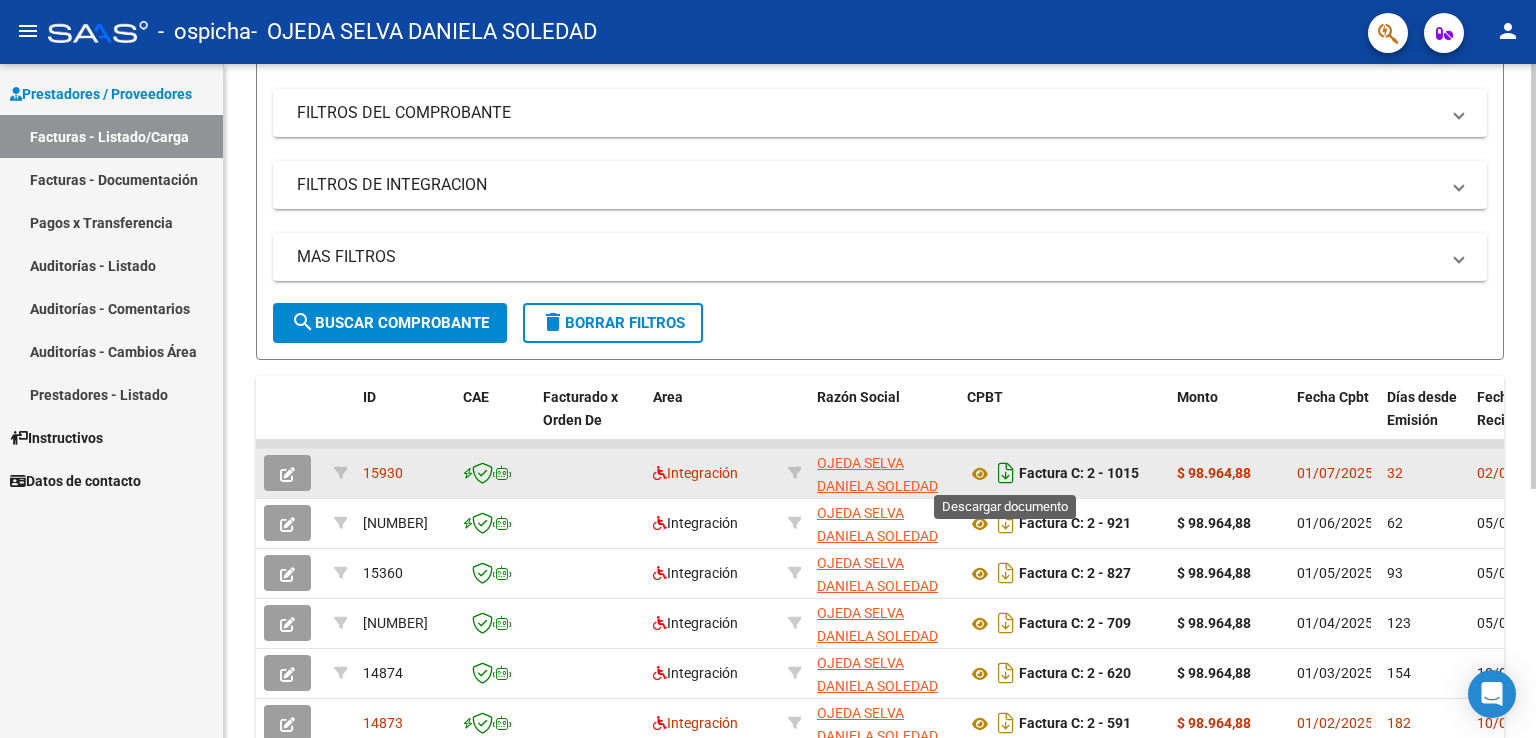 click 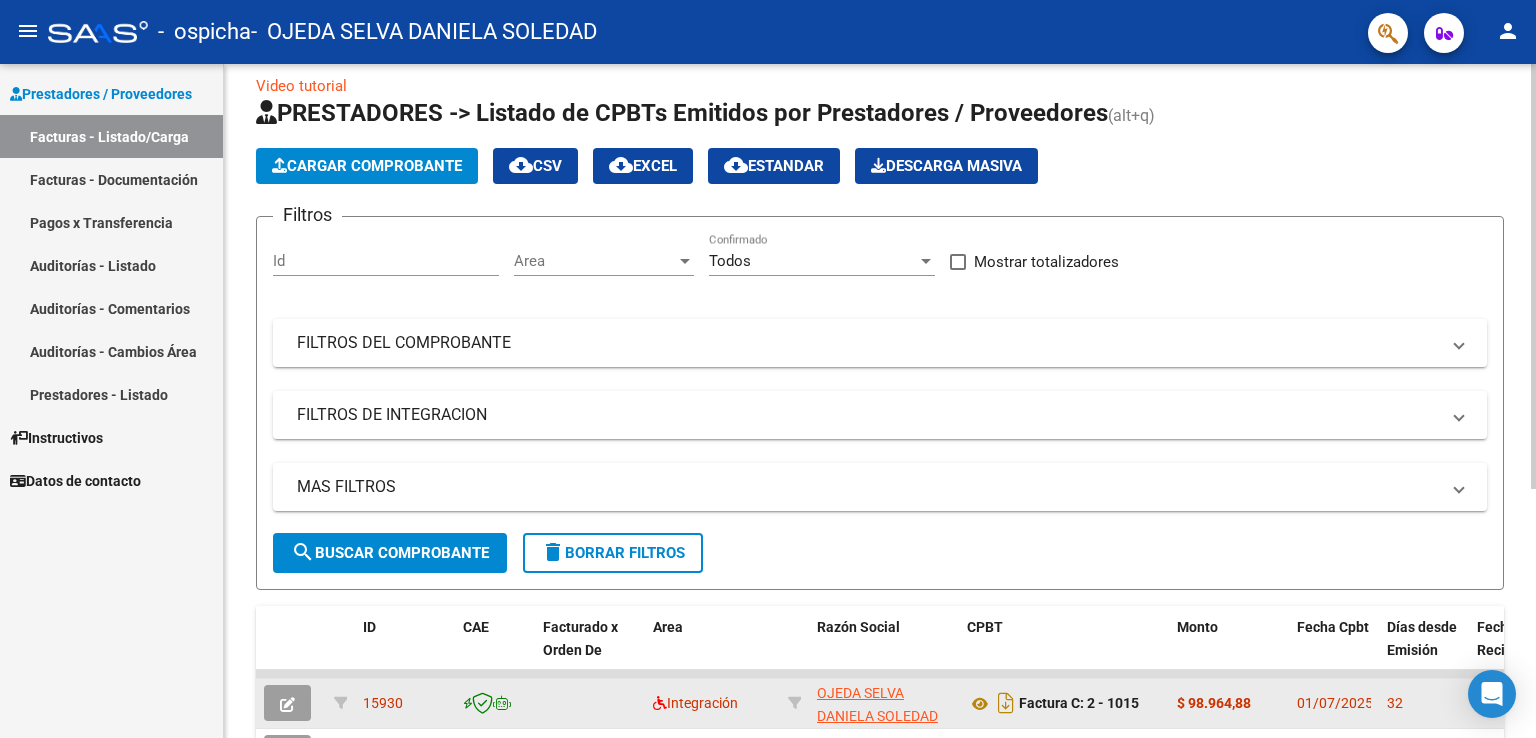 click on "Video tutorial   PRESTADORES -> Listado de CPBTs Emitidos por Prestadores / Proveedores (alt+q)   Cargar Comprobante
cloud_download  CSV  cloud_download  EXCEL  cloud_download  Estandar   Descarga Masiva
Filtros Id Area Area Todos Confirmado   Mostrar totalizadores   FILTROS DEL COMPROBANTE  Comprobante Tipo Comprobante Tipo Start date – End date Fec. Comprobante Desde / Hasta Días Emisión Desde(cant. días) Días Emisión Hasta(cant. días) CUIT / Razón Social Pto. Venta Nro. Comprobante Código SSS CAE Válido CAE Válido Todos Cargado Módulo Hosp. Todos Tiene facturacion Apócrifa Hospital Refes  FILTROS DE INTEGRACION  Período De Prestación Campos del Archivo de Rendición Devuelto x SSS (dr_envio) Todos Rendido x SSS (dr_envio) Tipo de Registro Tipo de Registro Período Presentación Período Presentación Campos del Legajo Asociado (preaprobación) Afiliado Legajo (cuil/nombre) Todos Solo facturas preaprobadas  MAS FILTROS  Todos Con Doc. Respaldatoria Todos Con Trazabilidad Todos – –" 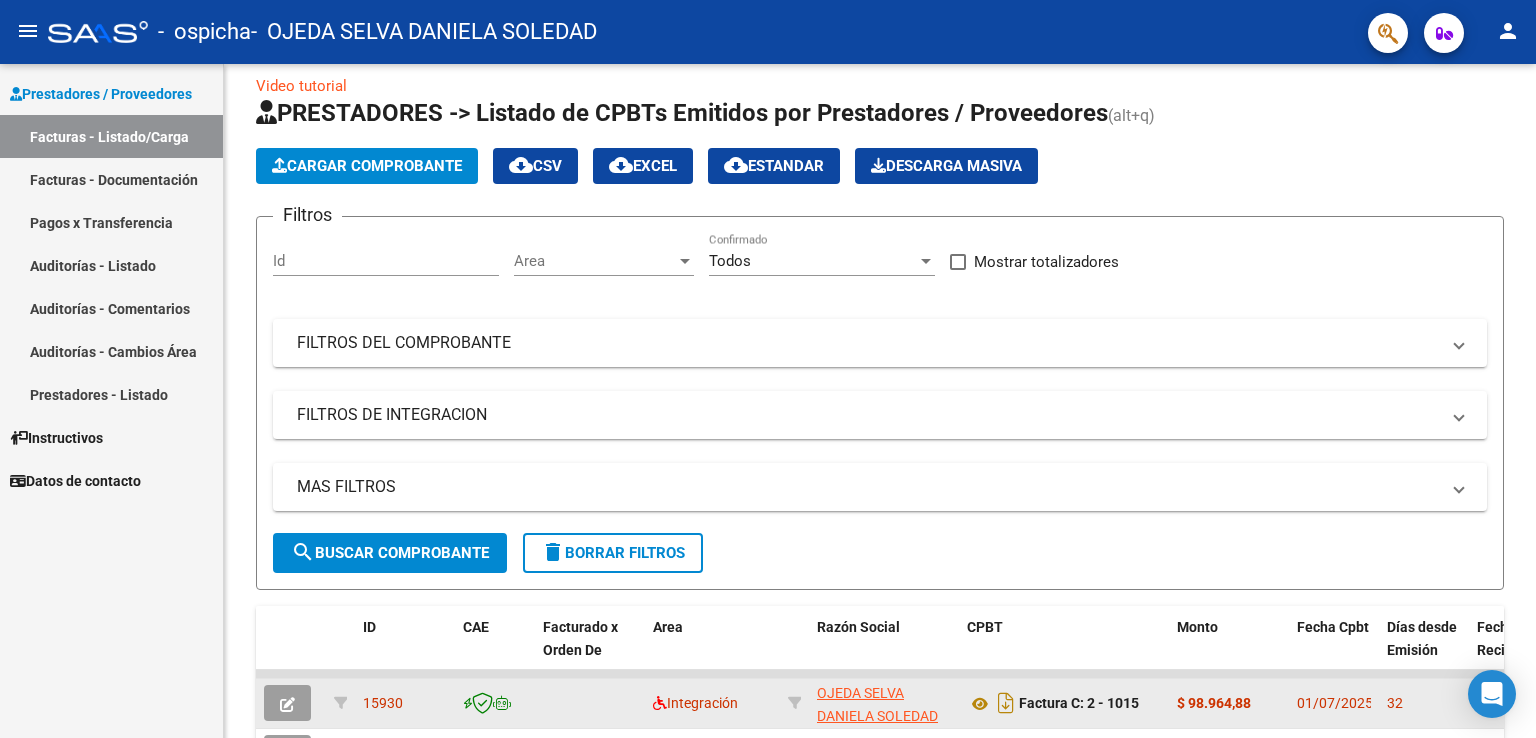 scroll, scrollTop: 20, scrollLeft: 0, axis: vertical 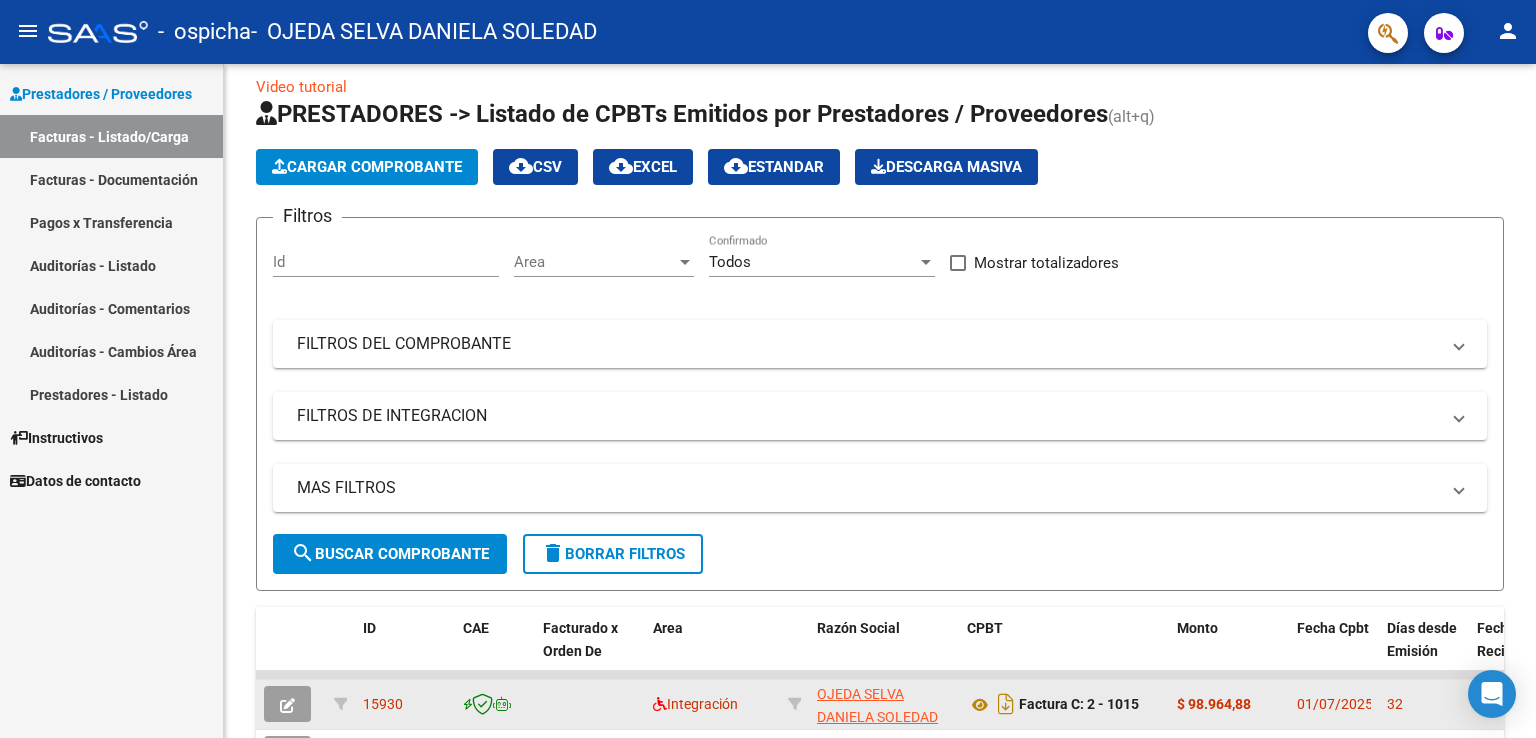 click on "Cargar Comprobante" 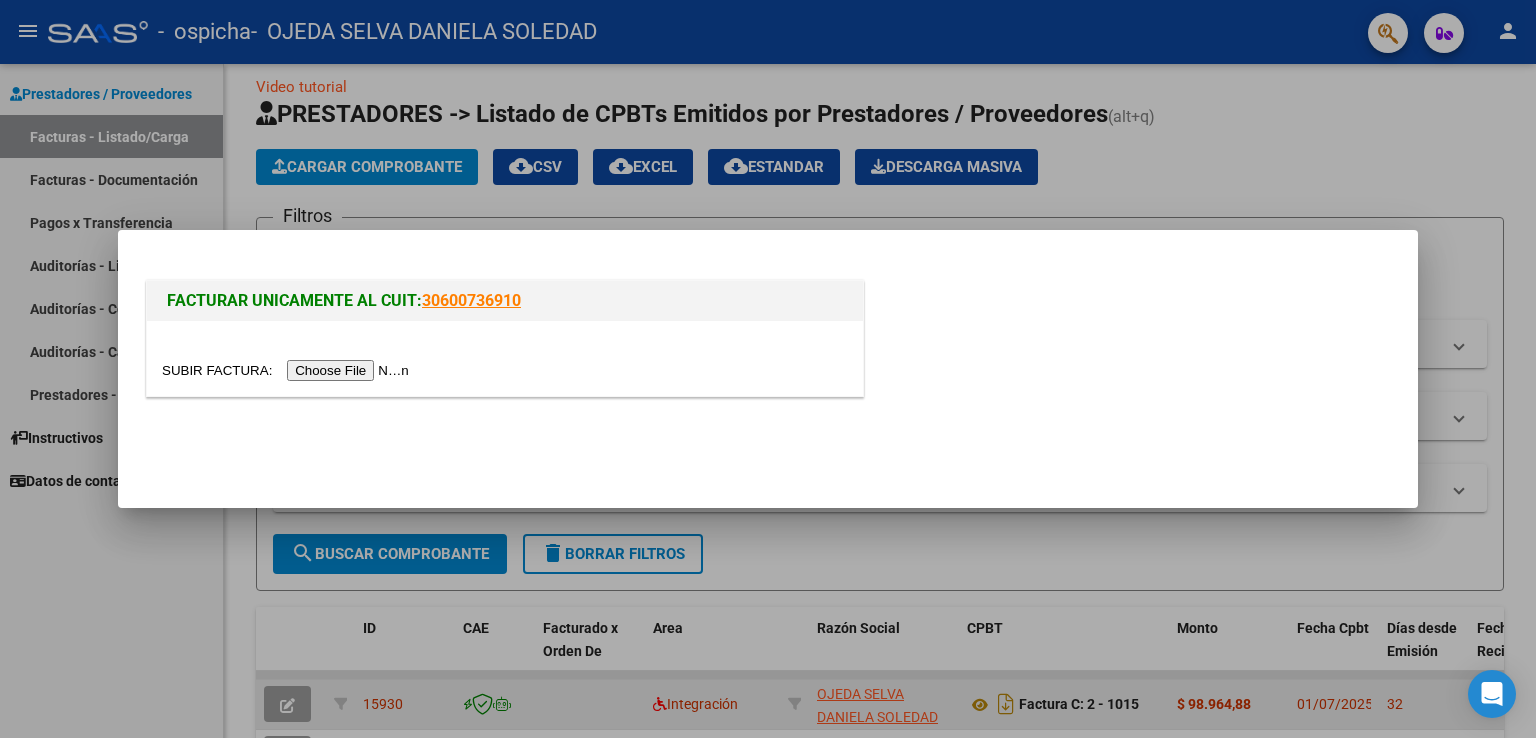 click at bounding box center [288, 370] 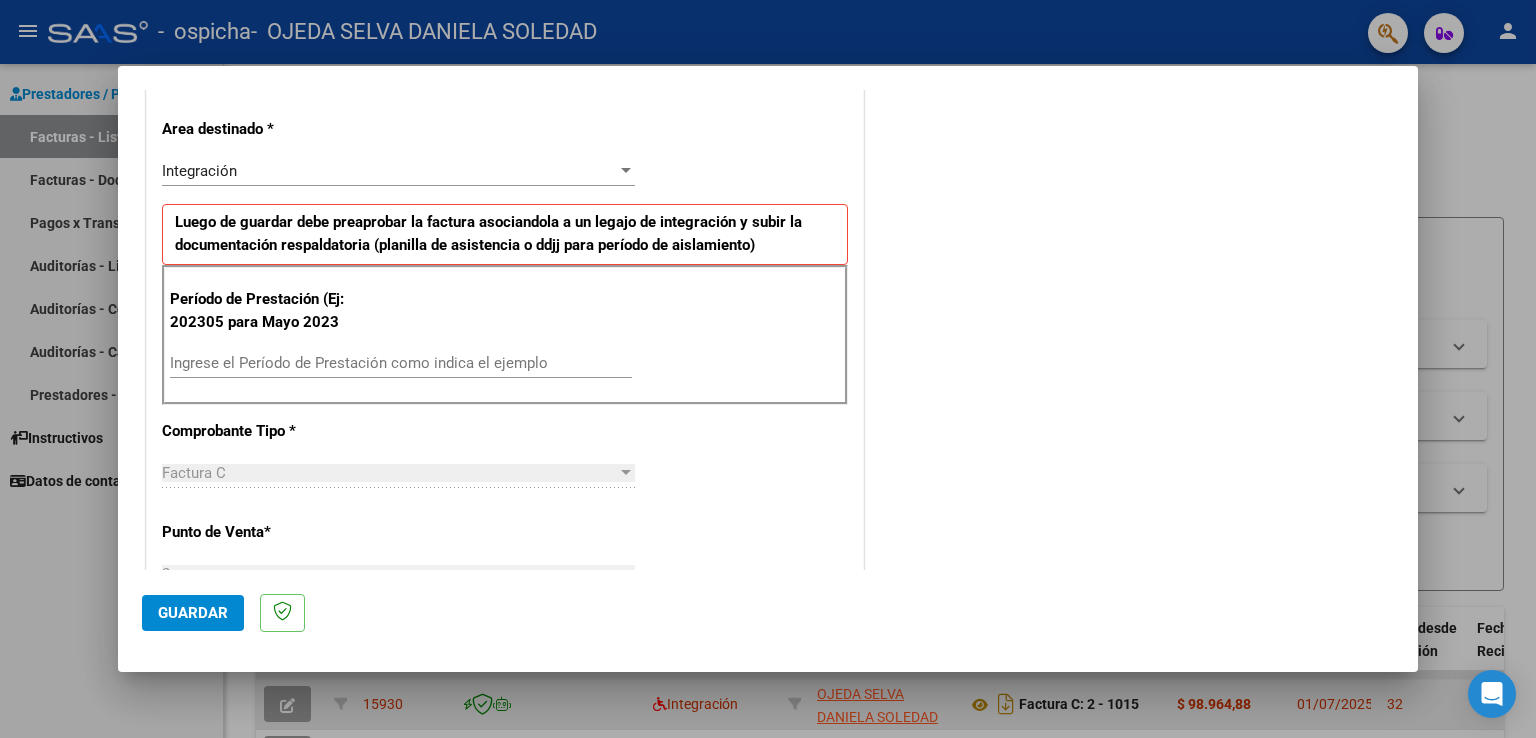 scroll, scrollTop: 416, scrollLeft: 0, axis: vertical 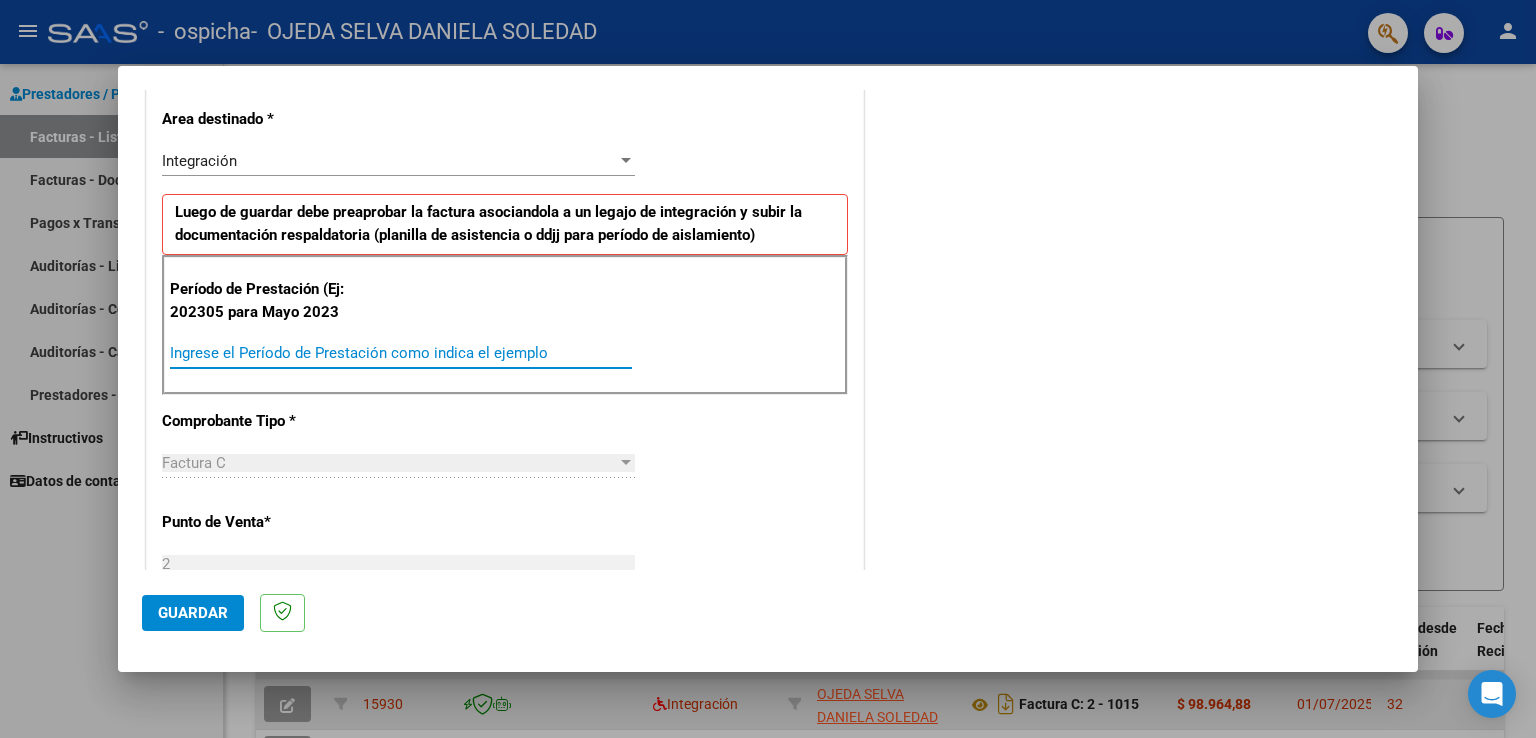 click on "Ingrese el Período de Prestación como indica el ejemplo" at bounding box center [401, 353] 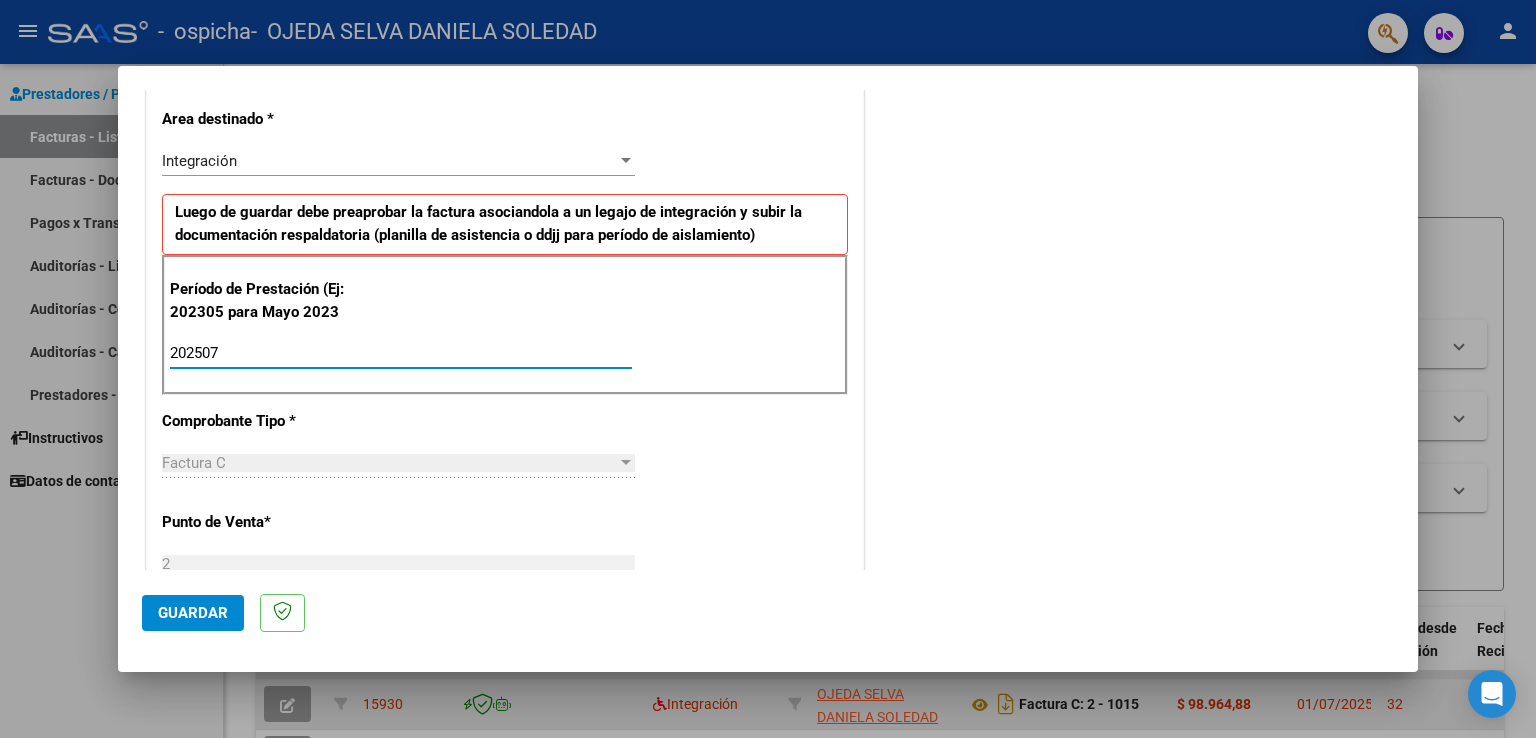 type on "202507" 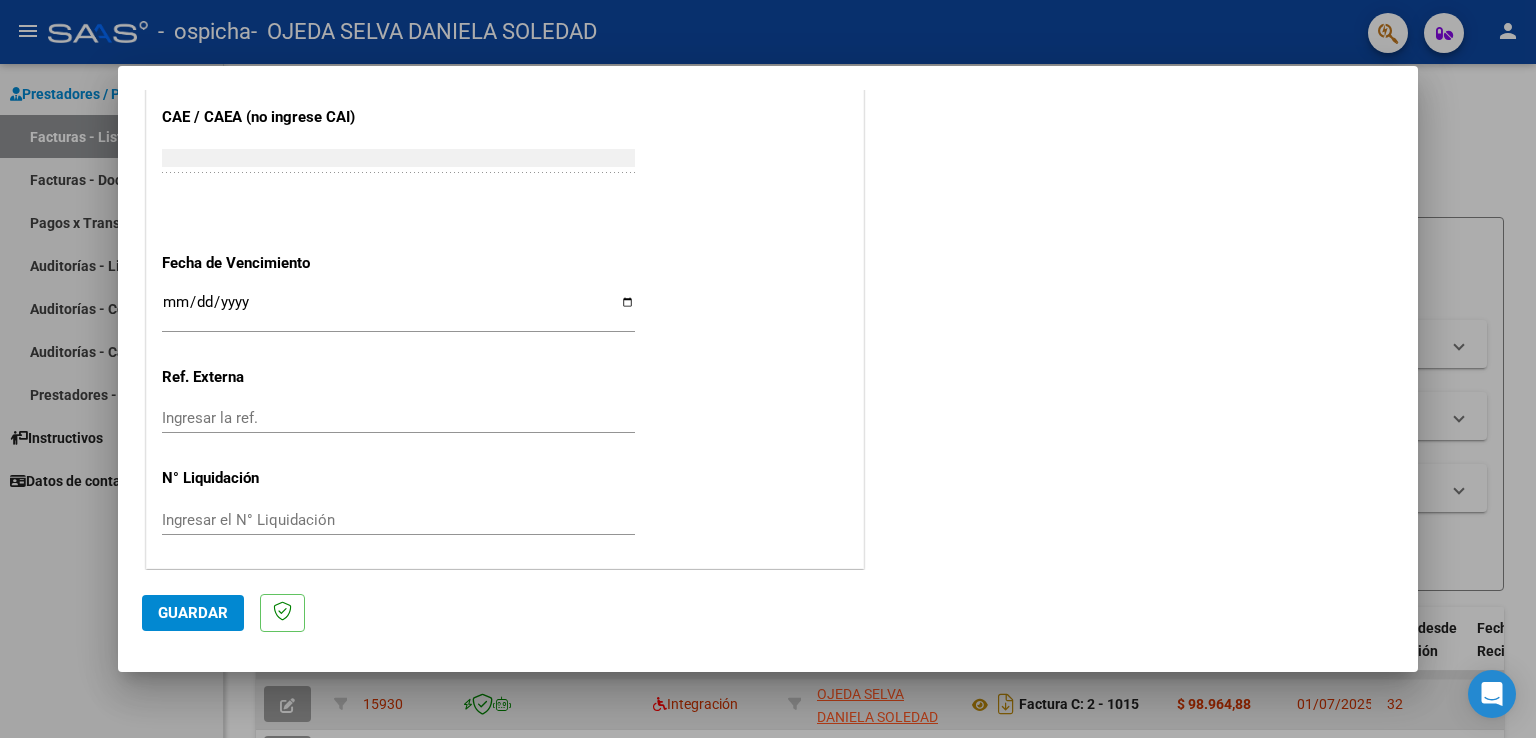 scroll, scrollTop: 1240, scrollLeft: 0, axis: vertical 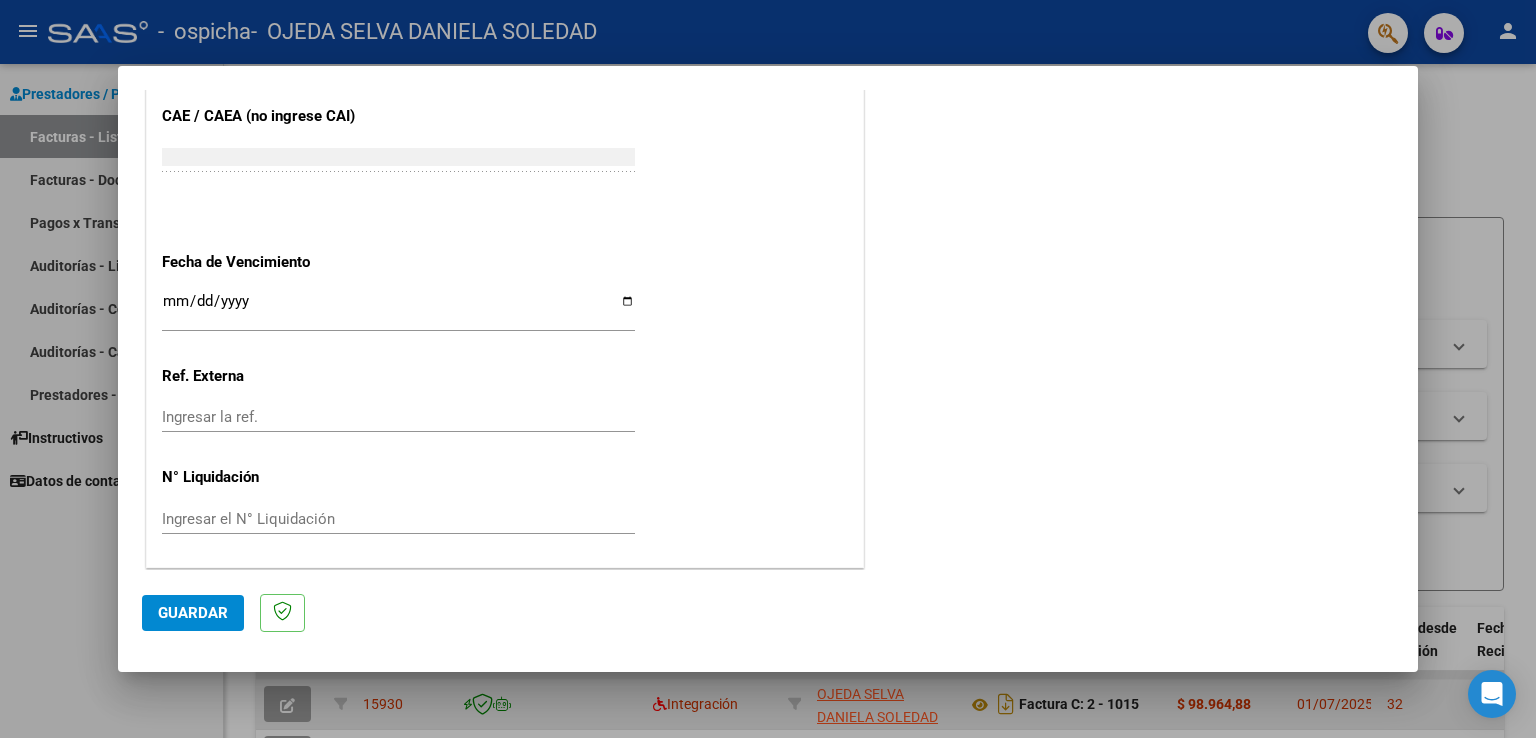 click on "Ingresar la fecha" at bounding box center (398, 309) 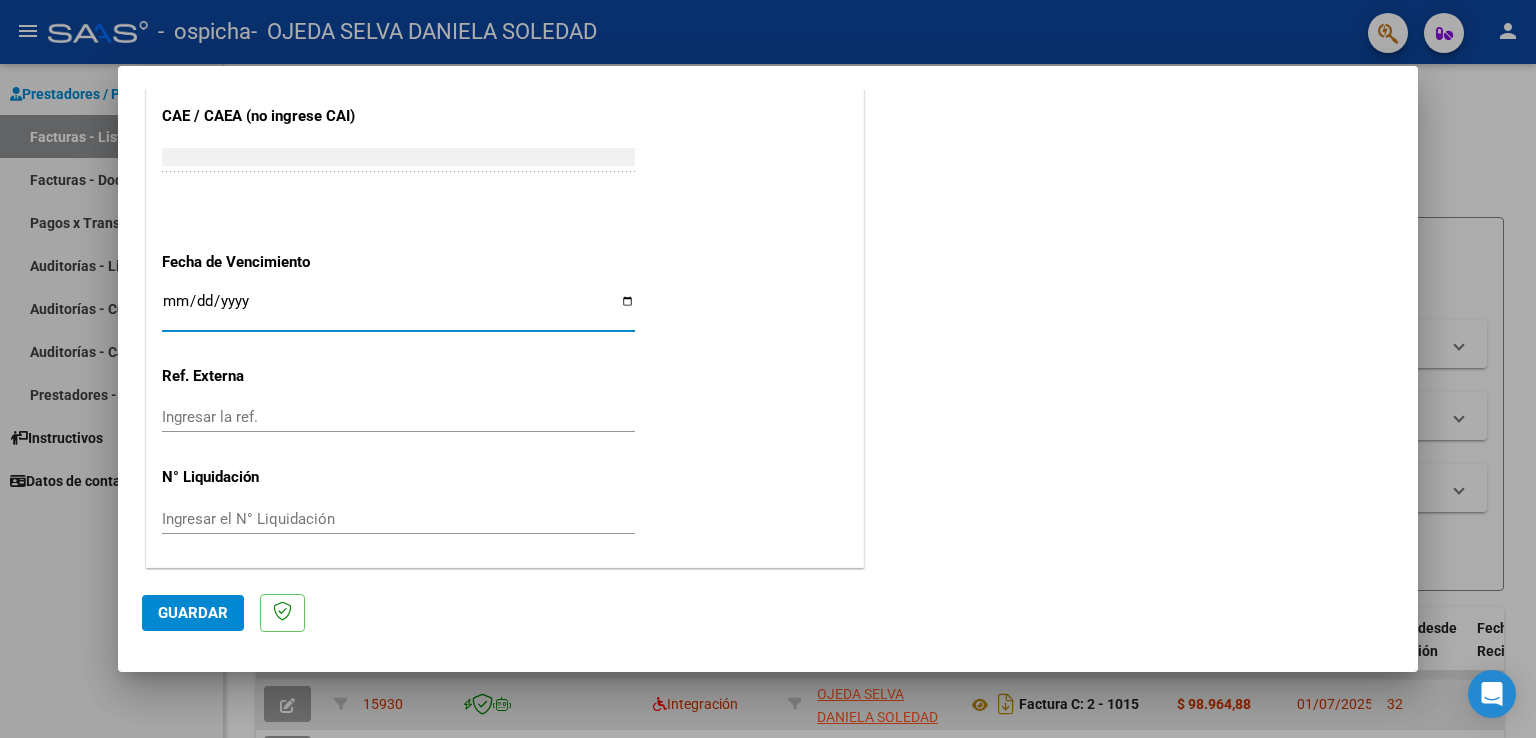 type on "2025-08-11" 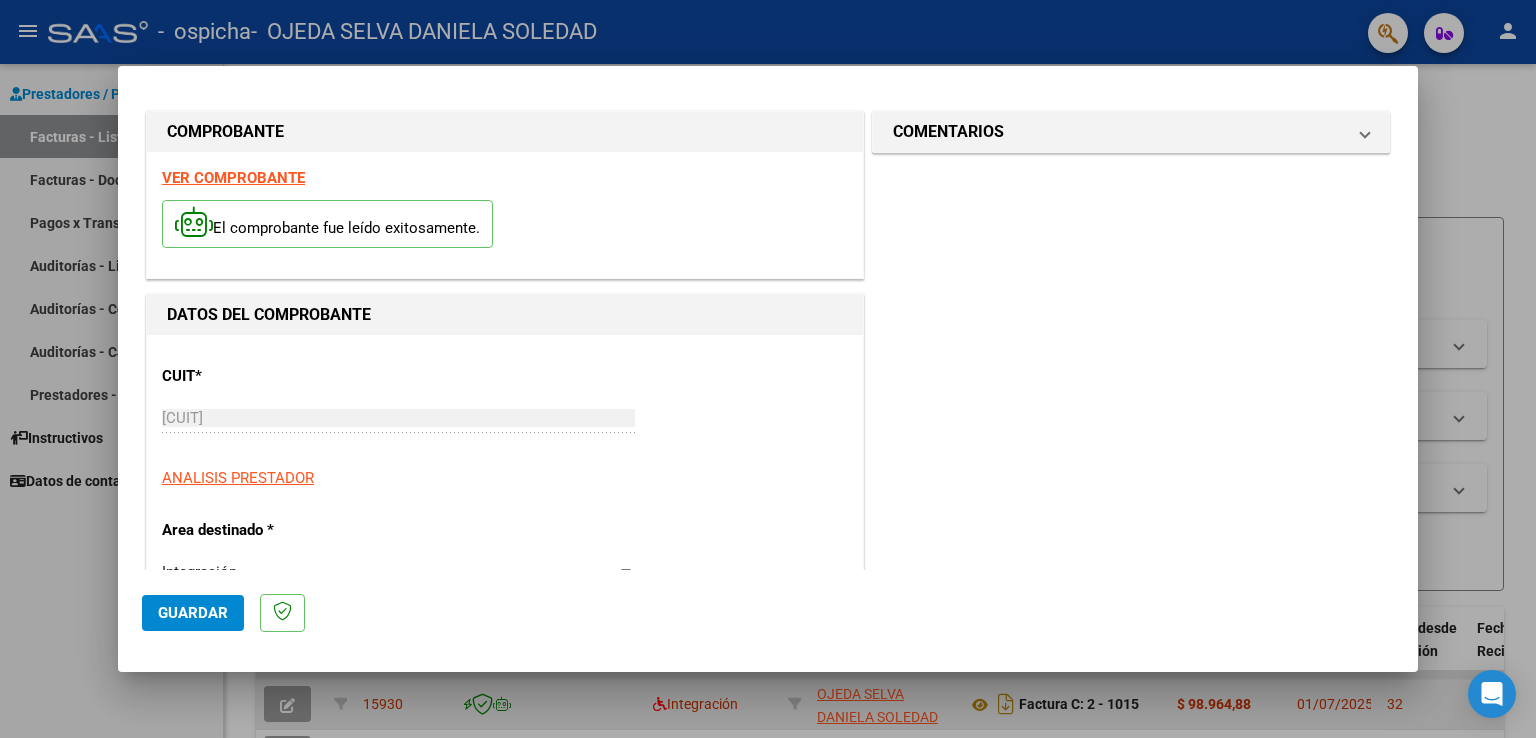 scroll, scrollTop: 0, scrollLeft: 0, axis: both 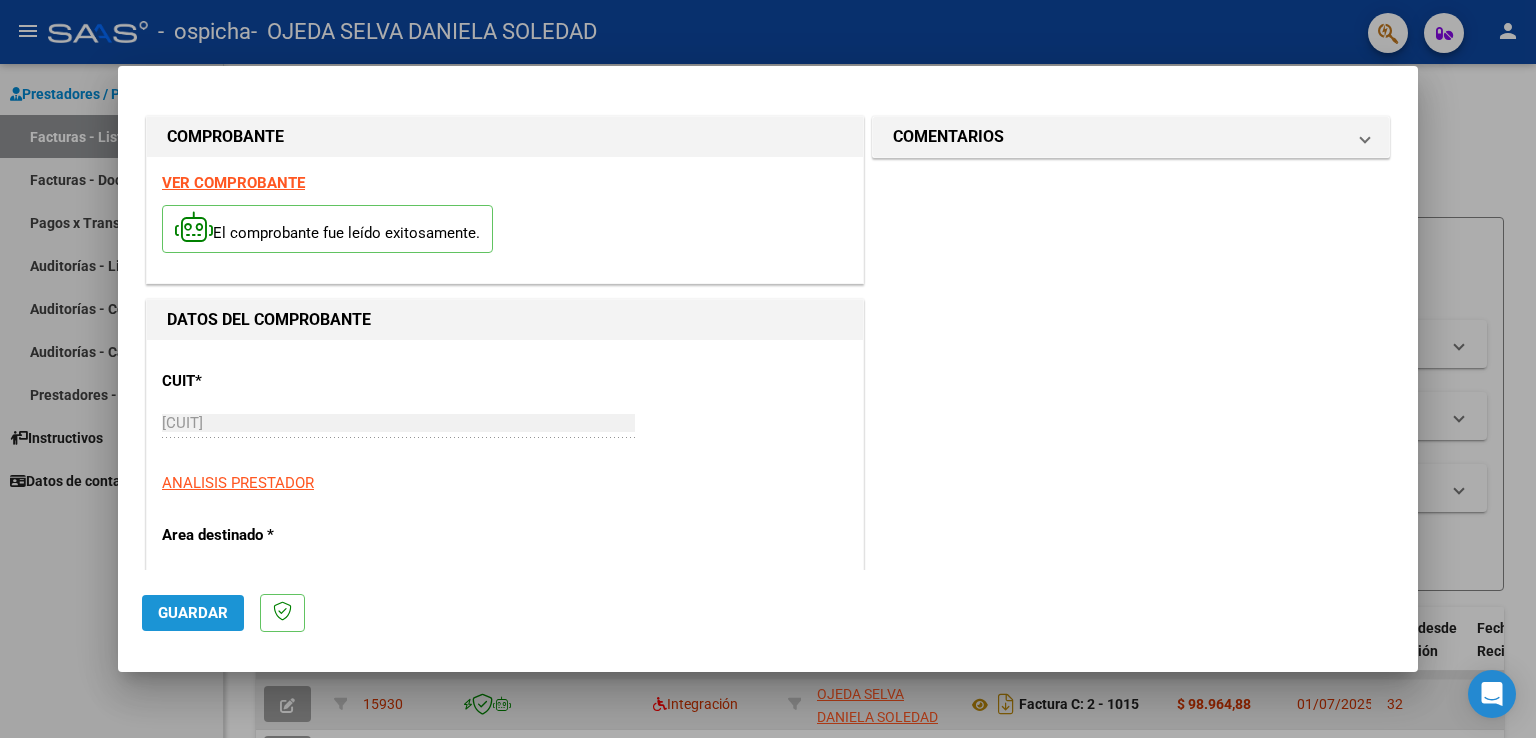 click on "Guardar" 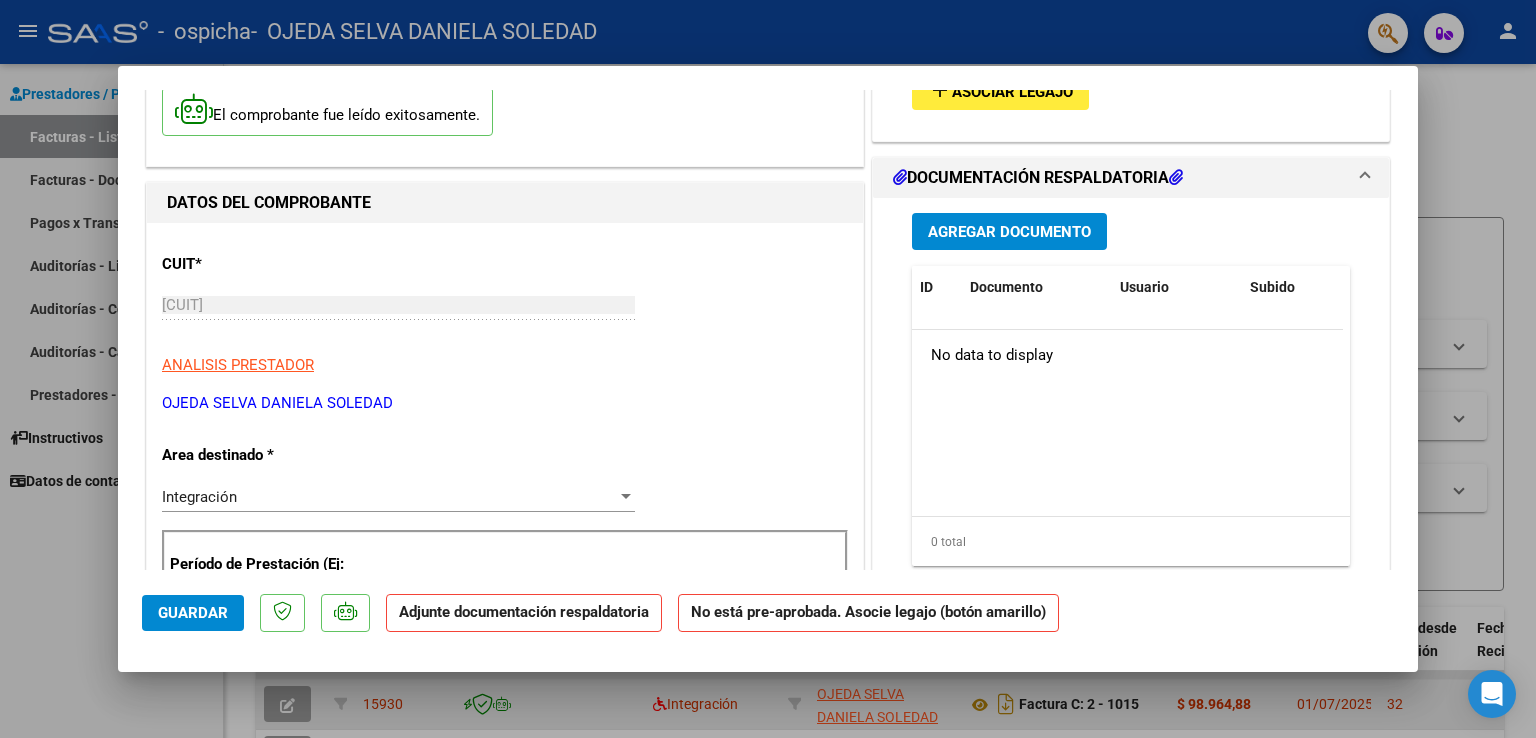 scroll, scrollTop: 140, scrollLeft: 0, axis: vertical 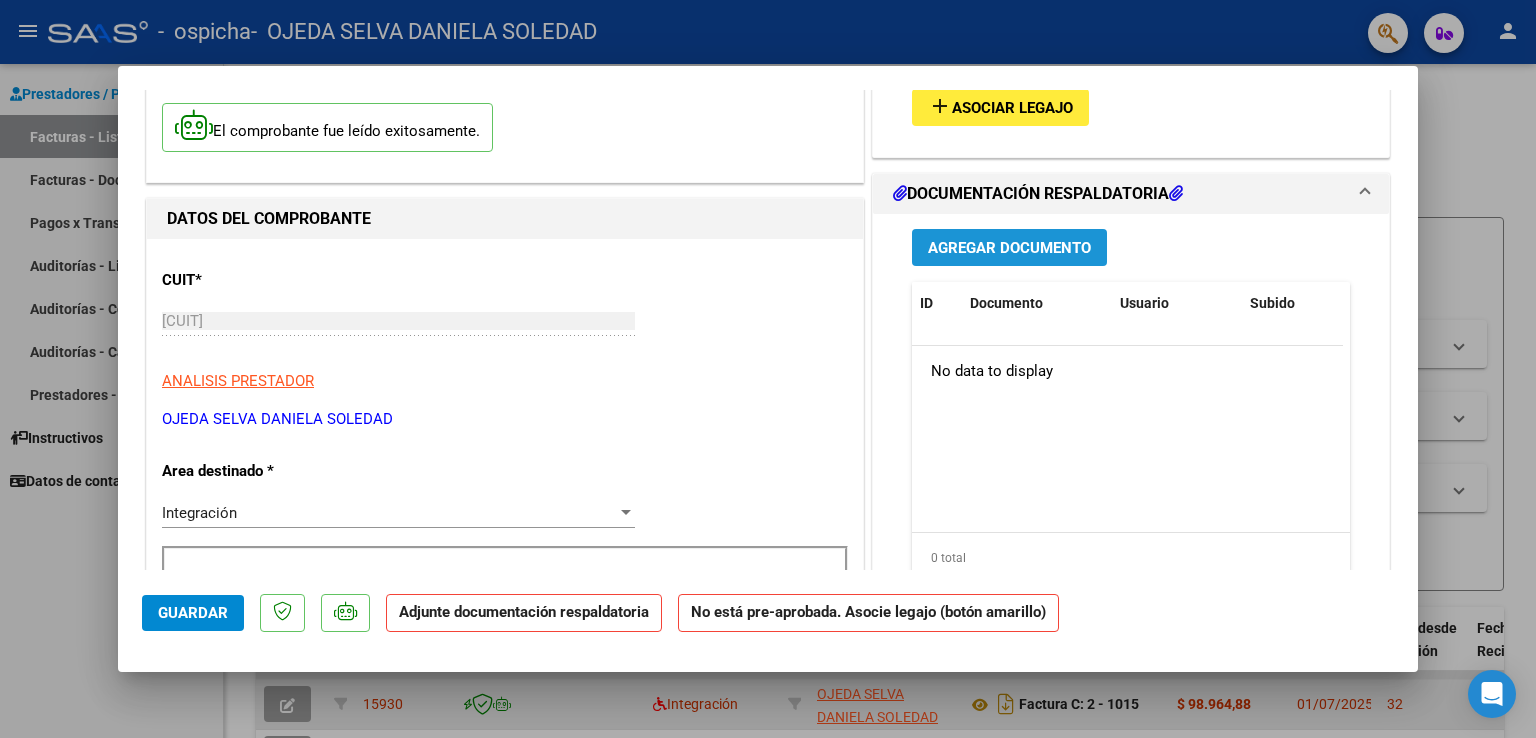 click on "Agregar Documento" at bounding box center (1009, 247) 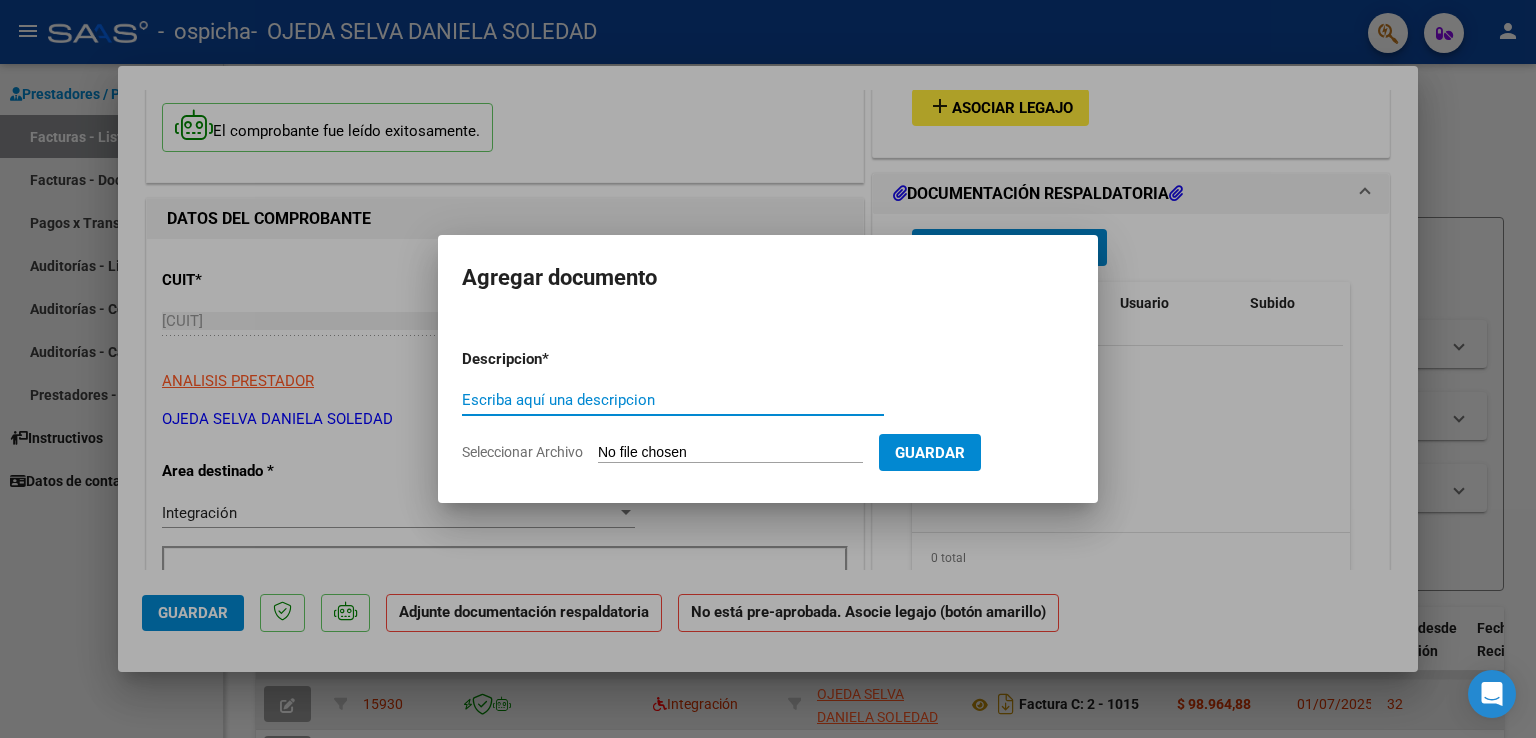 click on "Escriba aquí una descripcion" at bounding box center [673, 400] 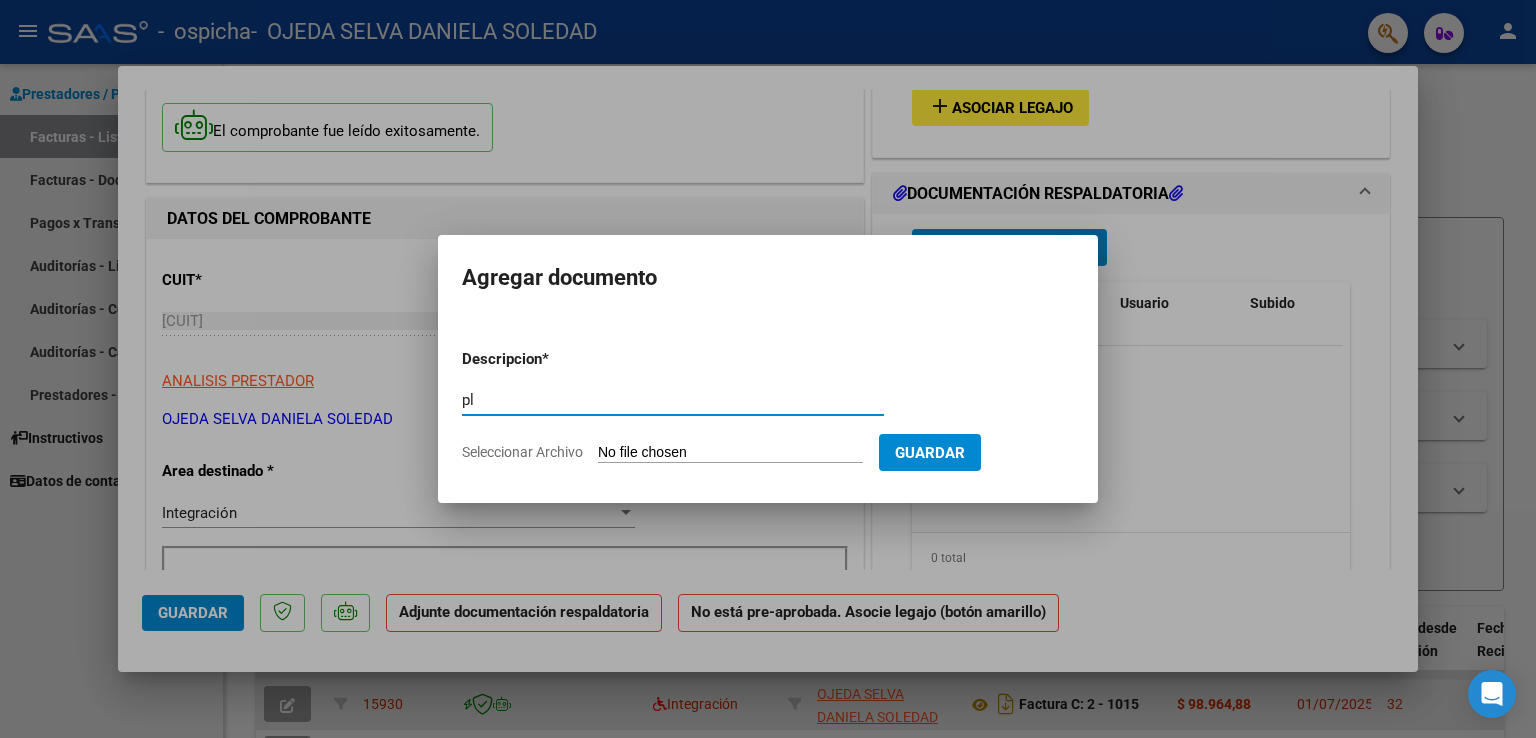 type on "p" 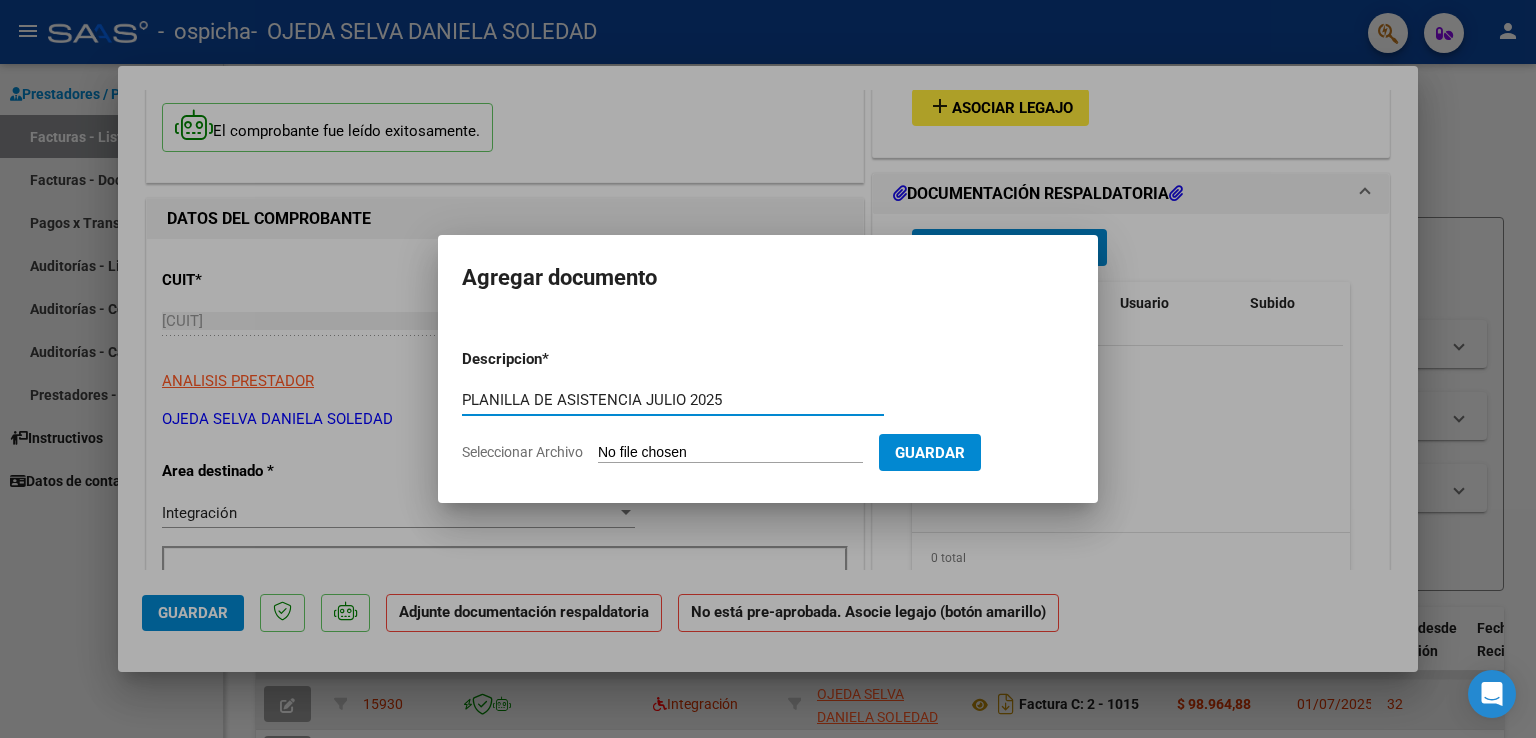 type on "PLANILLA DE ASISTENCIA JULIO 2025" 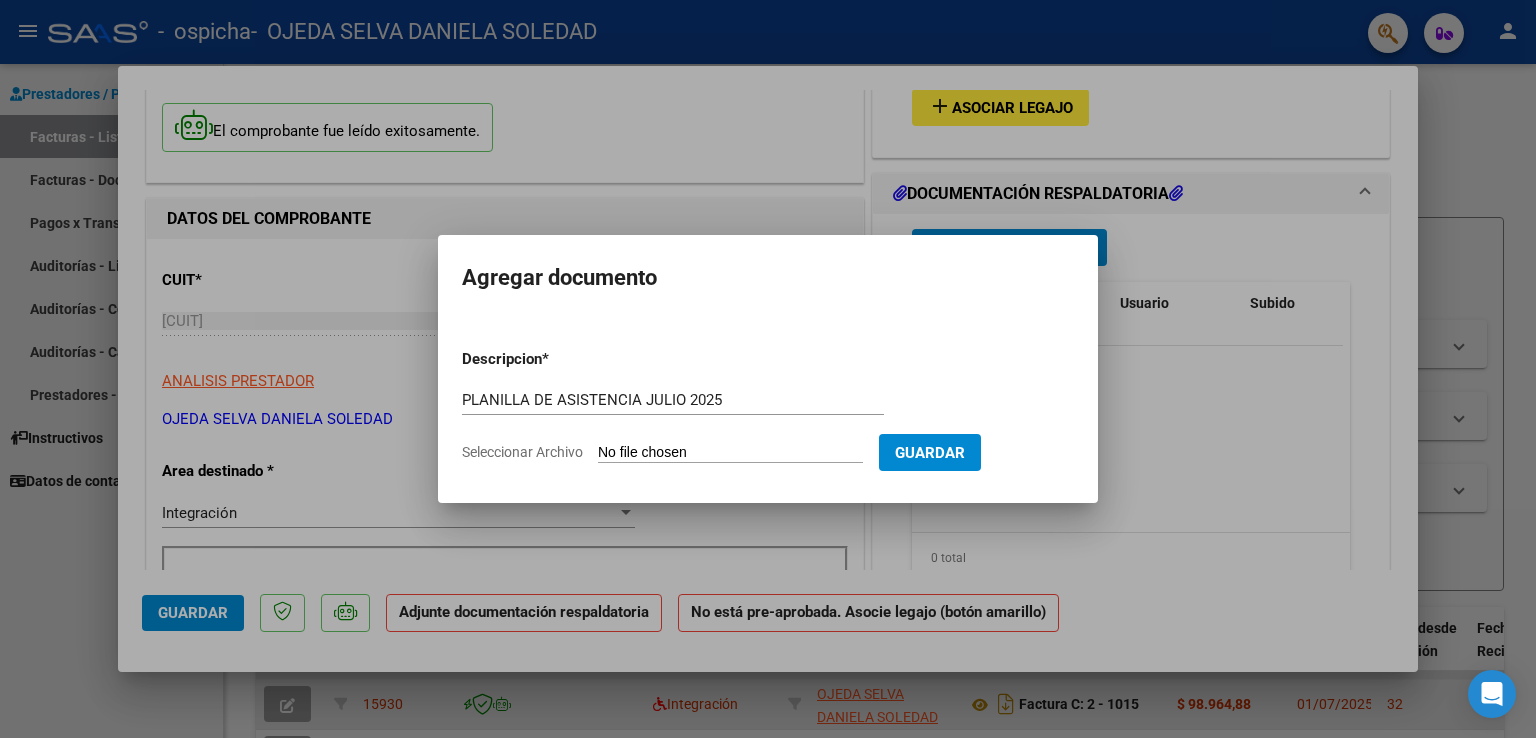 click on "Seleccionar Archivo" at bounding box center (730, 453) 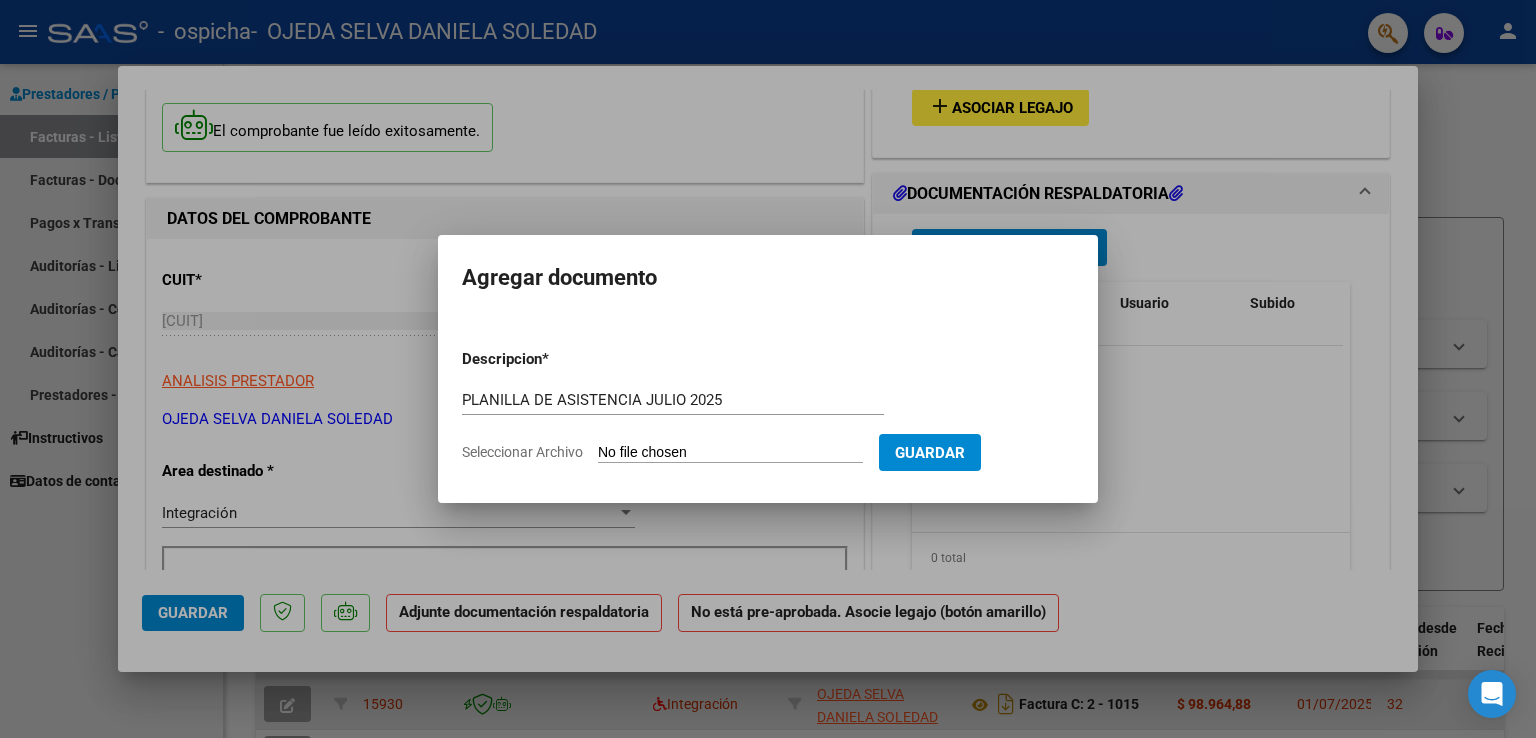 type on "C:\fakepath\Julio Renzo tonarelli.pdf" 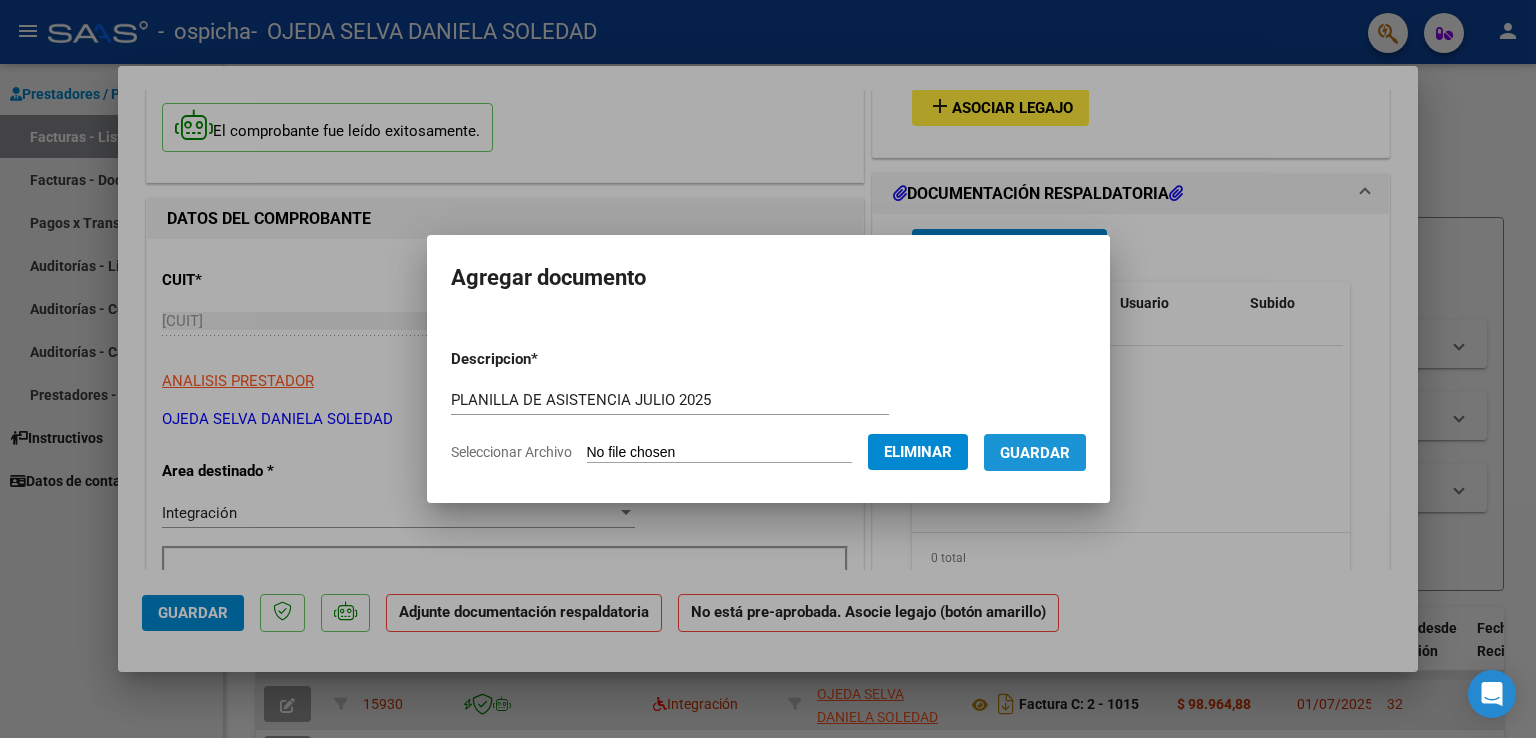 click on "Guardar" at bounding box center [1035, 453] 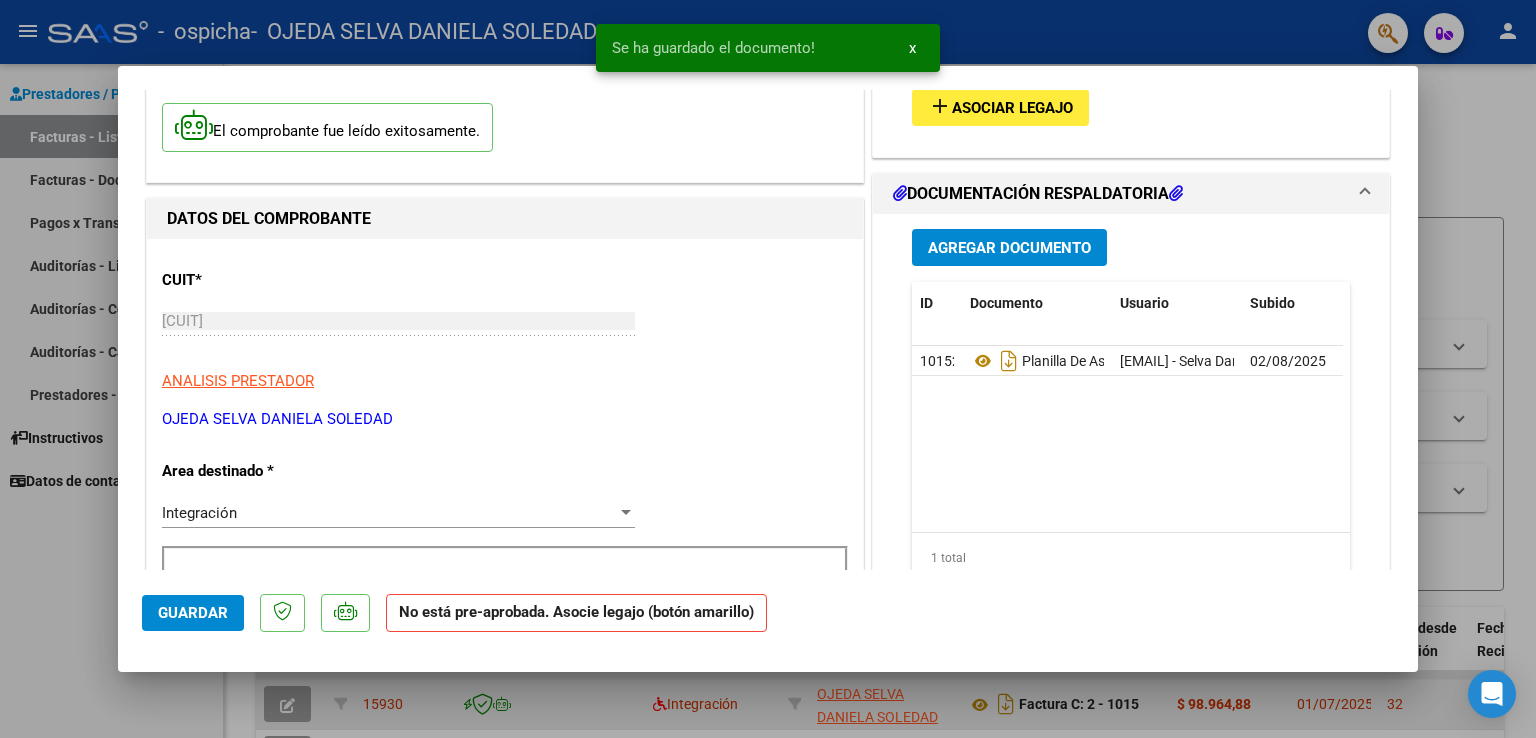 scroll, scrollTop: 0, scrollLeft: 0, axis: both 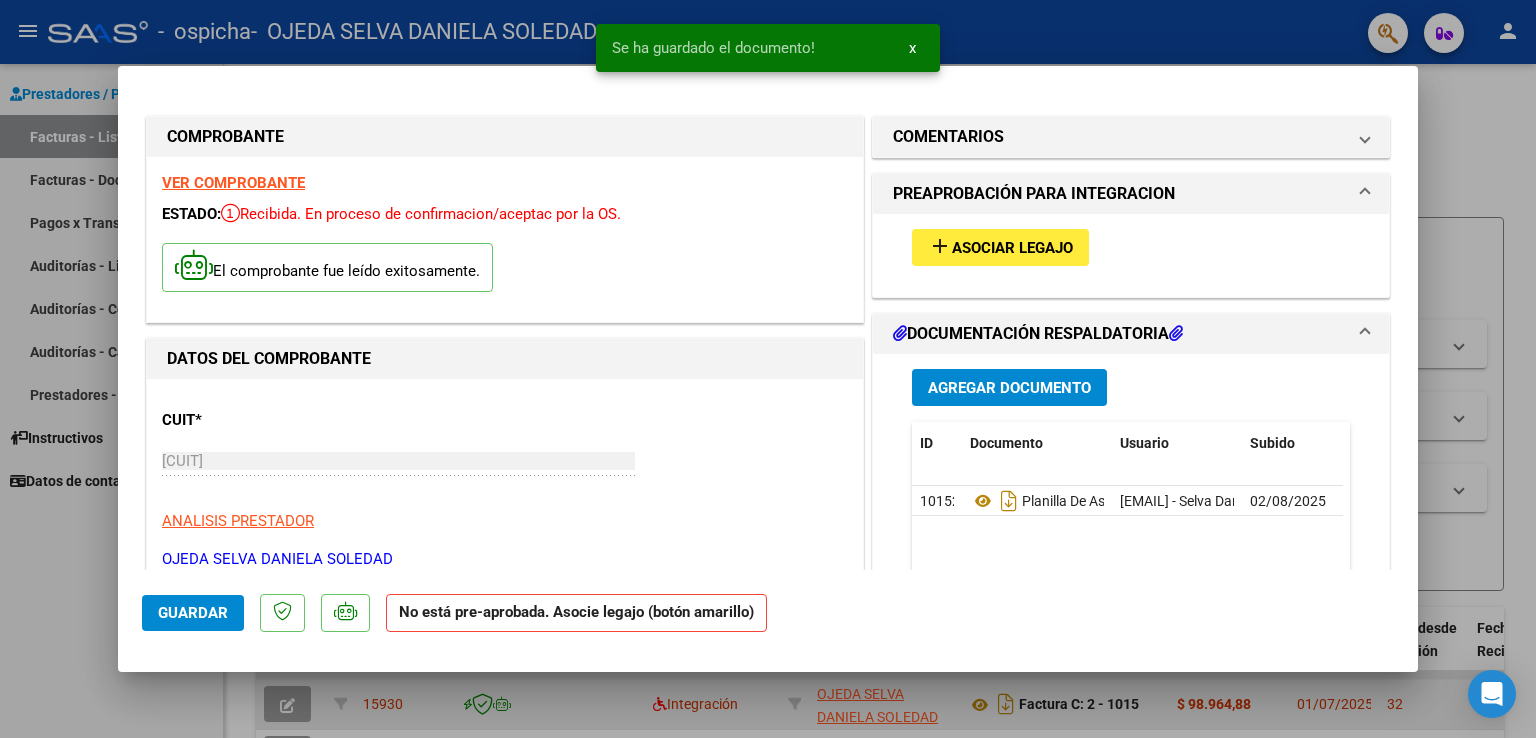 click on "Asociar Legajo" at bounding box center (1012, 248) 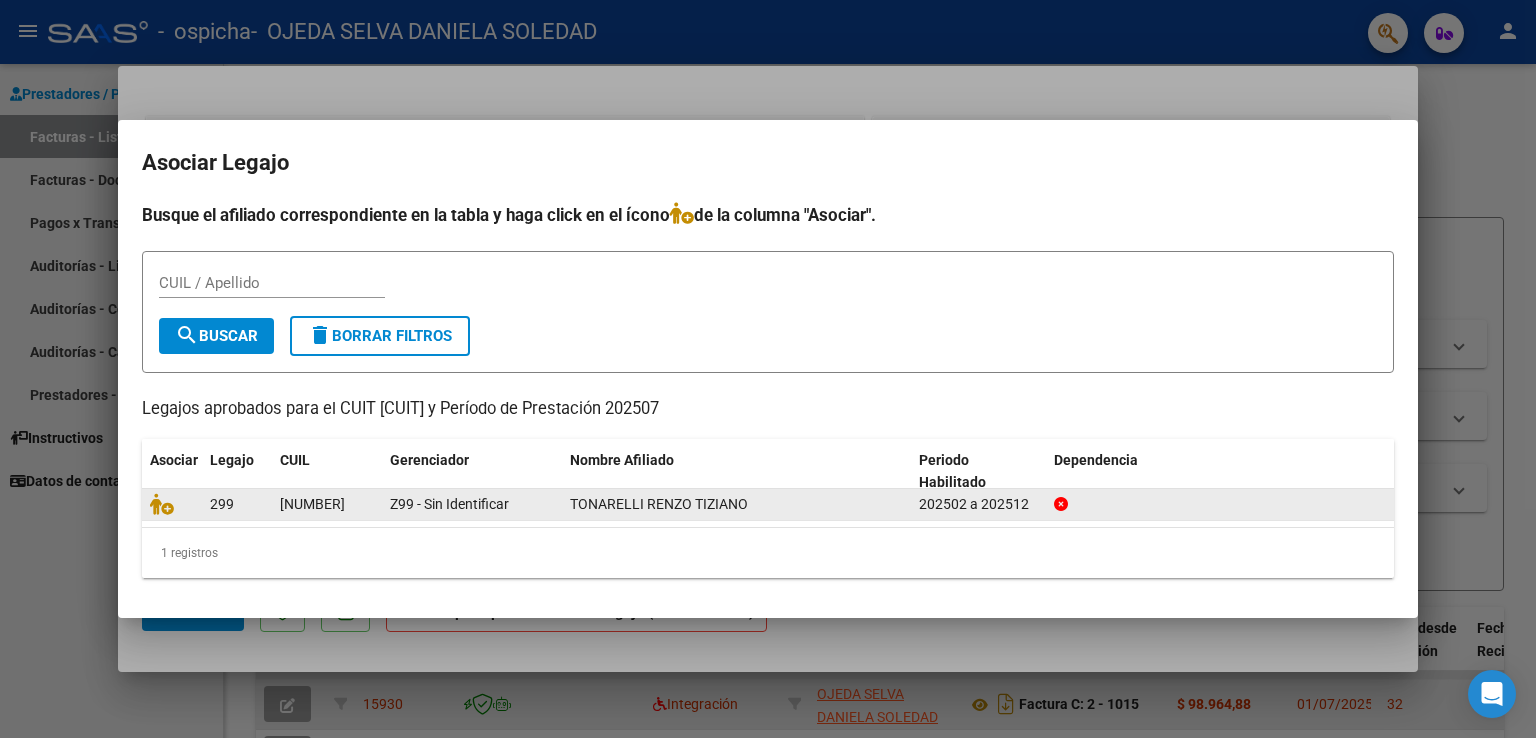 click on "TONARELLI RENZO TIZIANO" 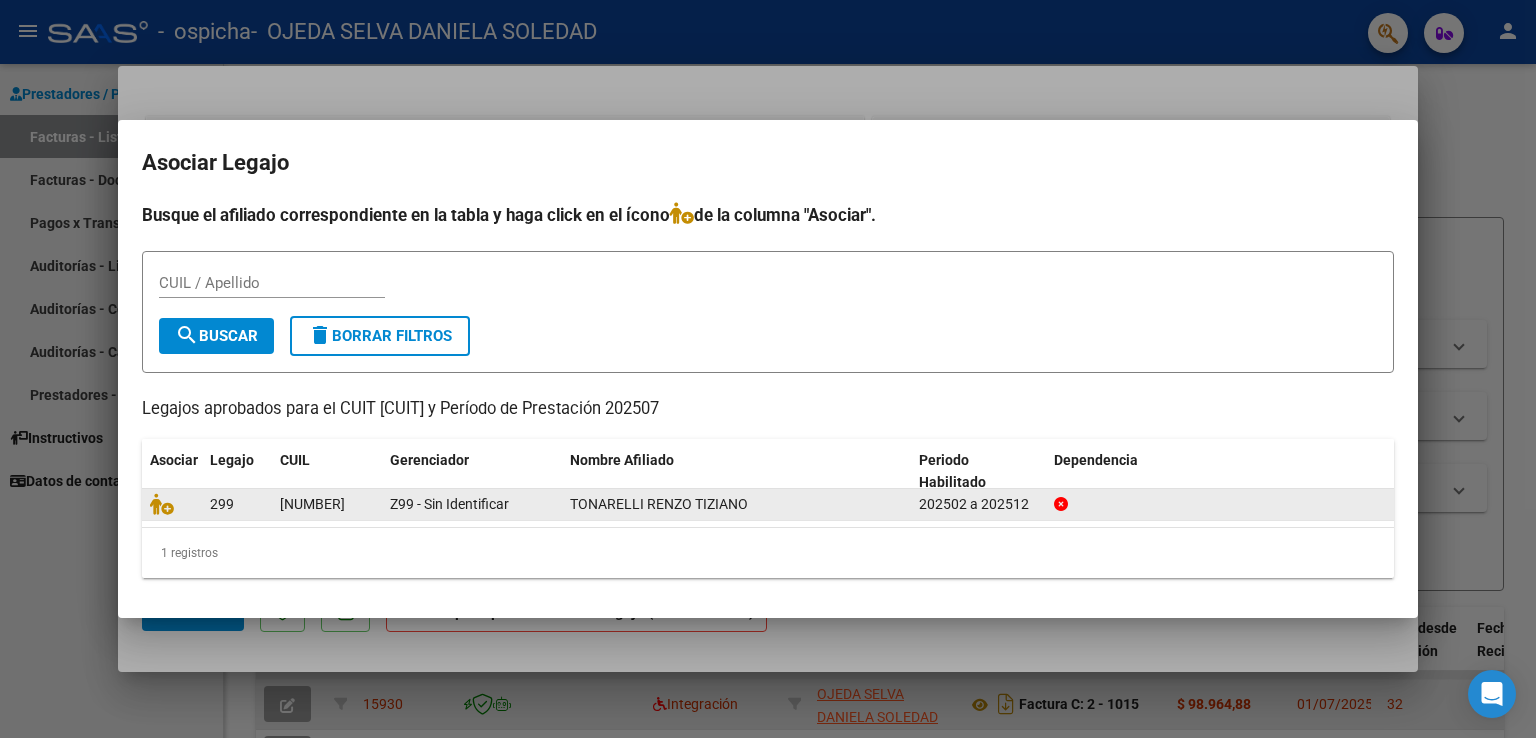 click on "TONARELLI RENZO TIZIANO" 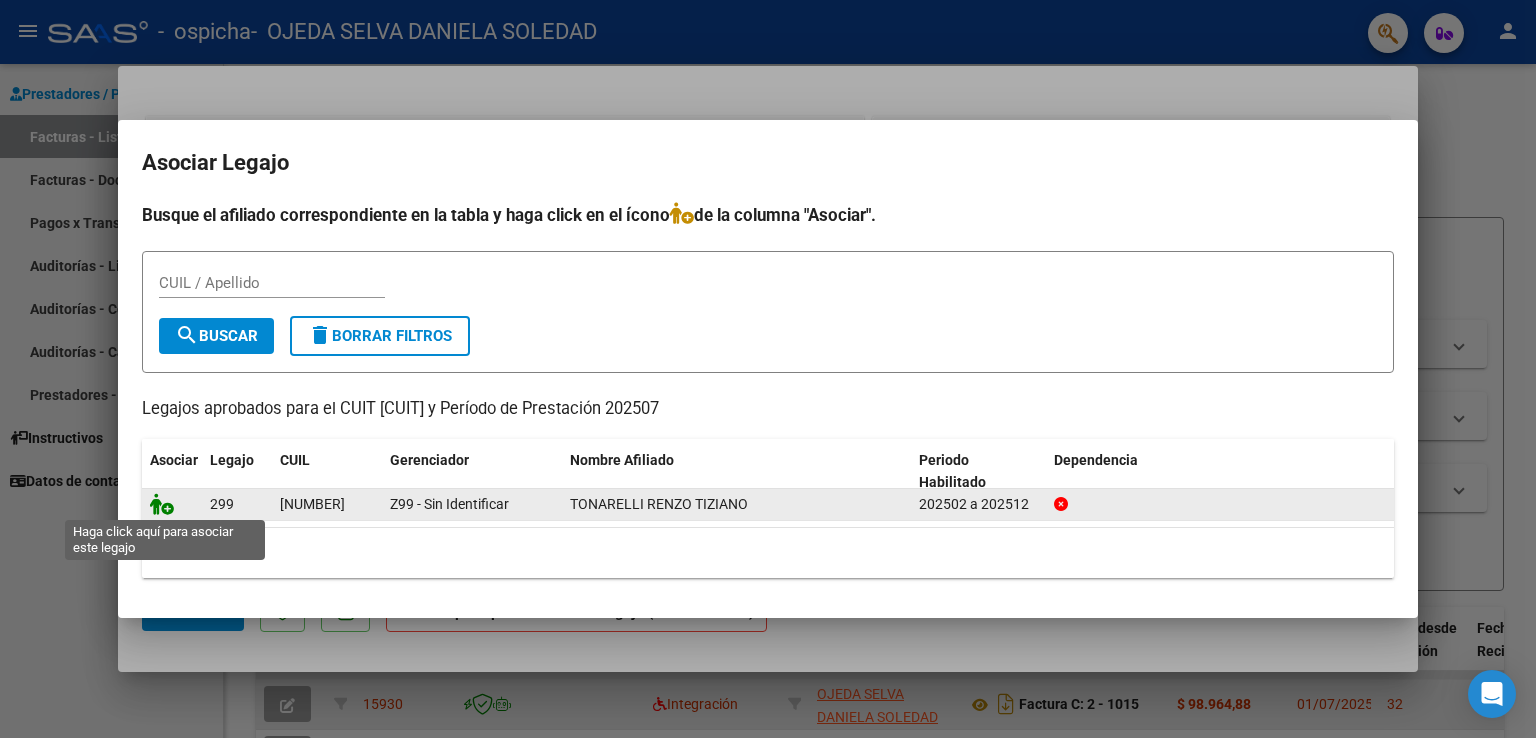 click 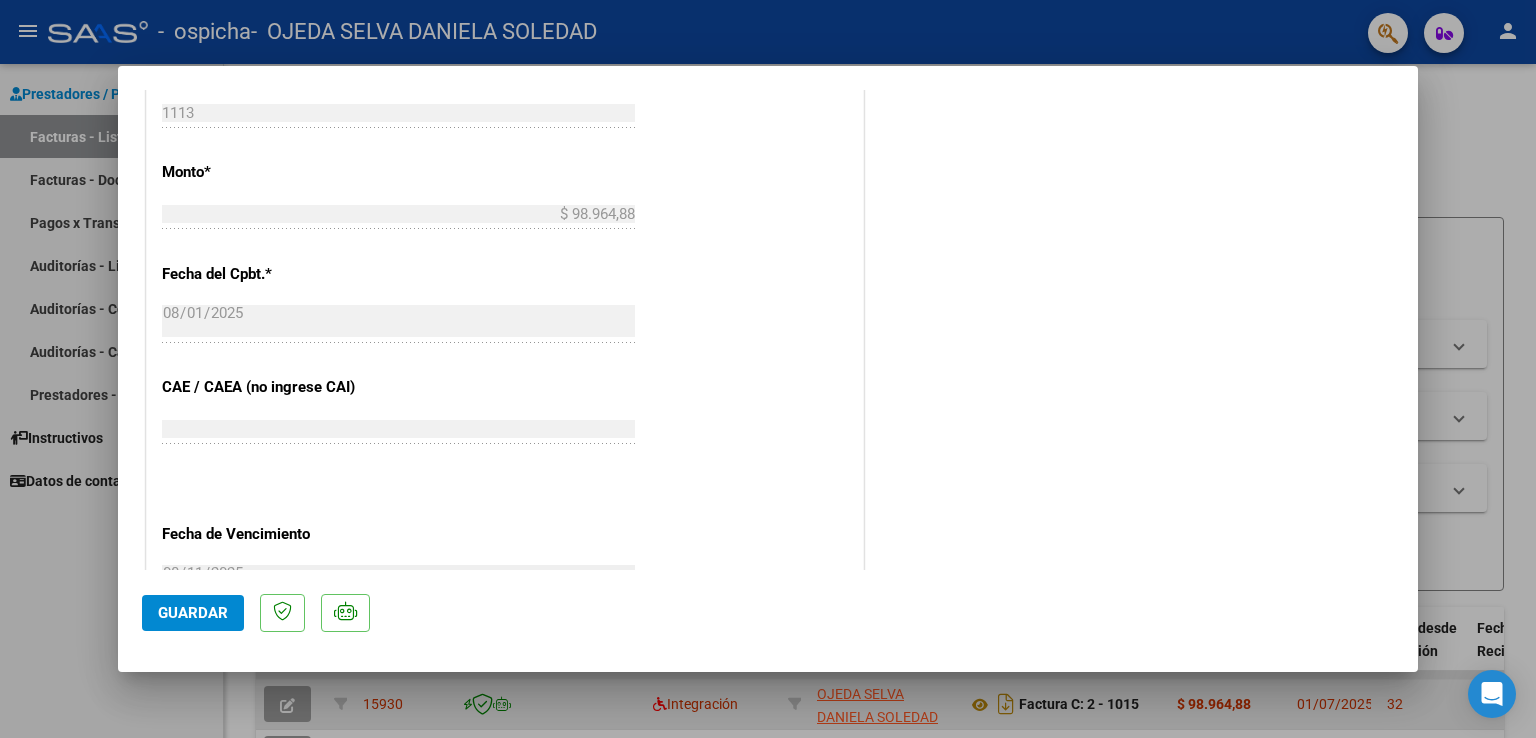 scroll, scrollTop: 1308, scrollLeft: 0, axis: vertical 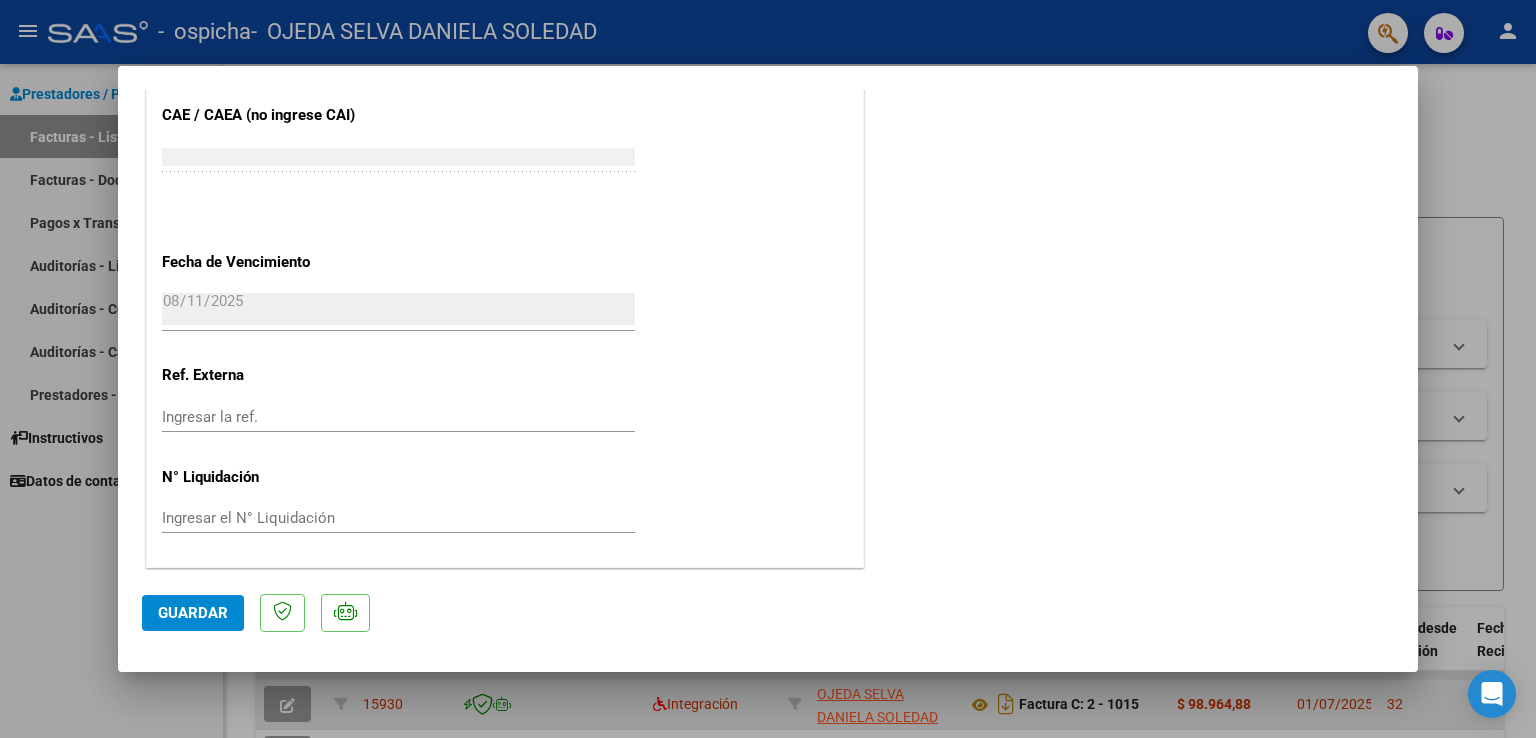 click on "Guardar" 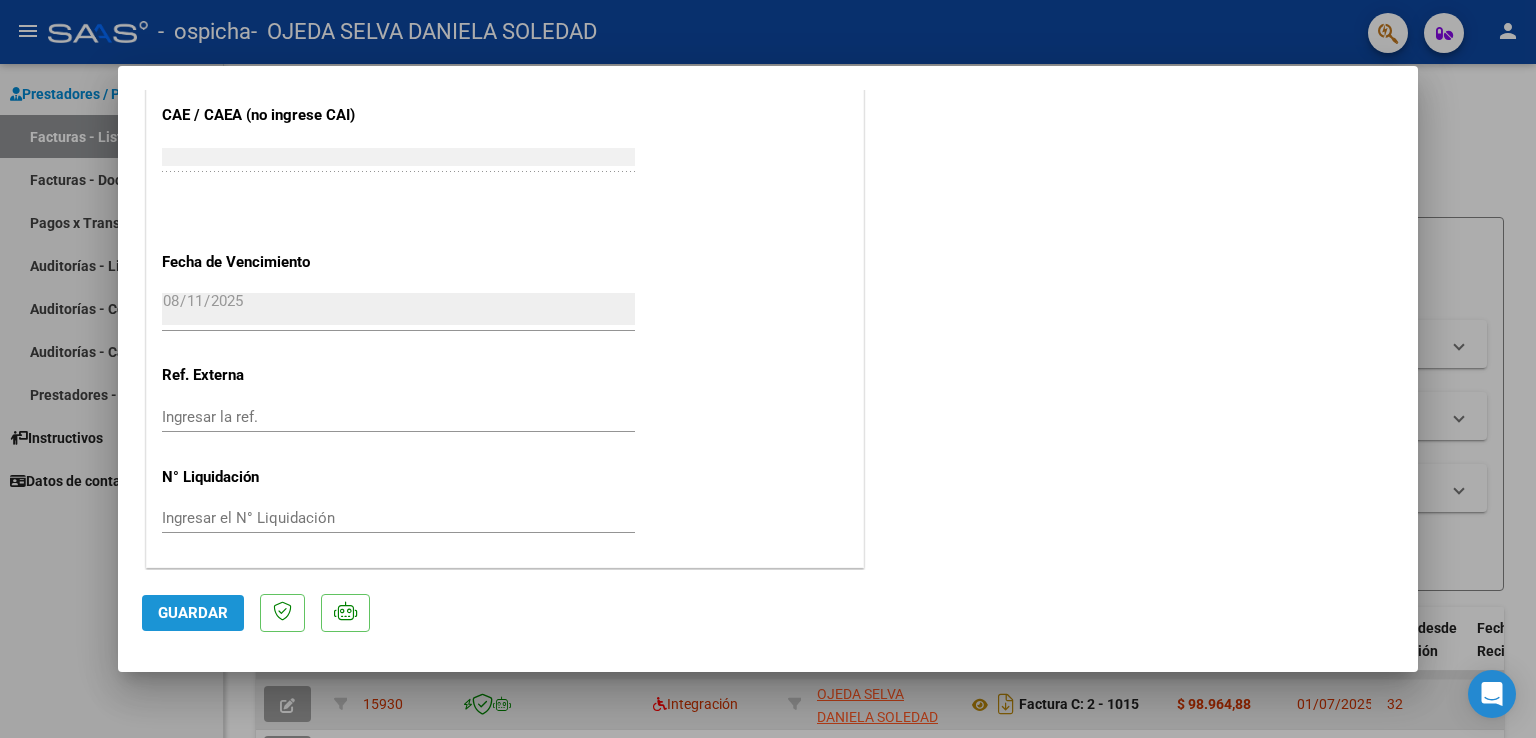 click on "Guardar" 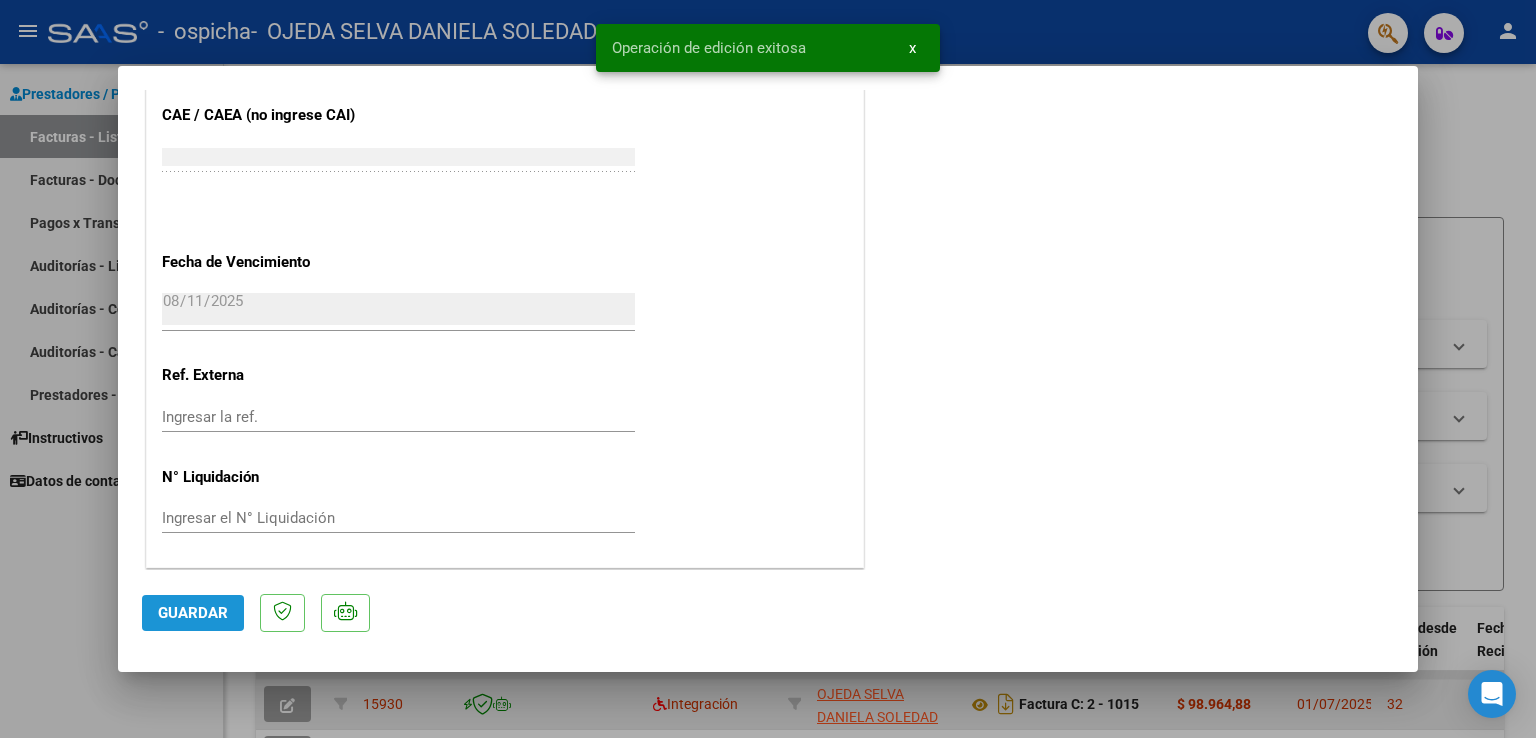 click on "Guardar" 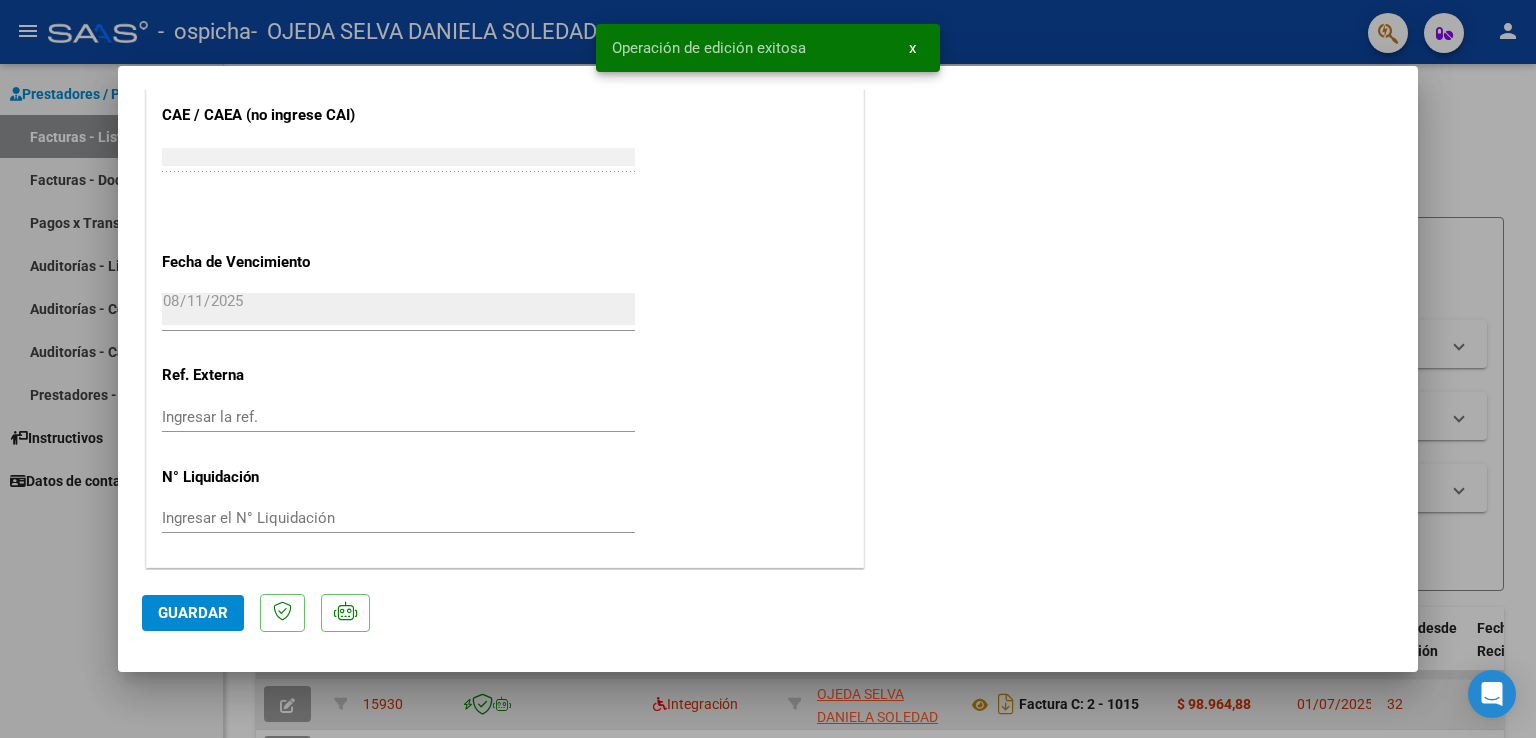 click at bounding box center [768, 369] 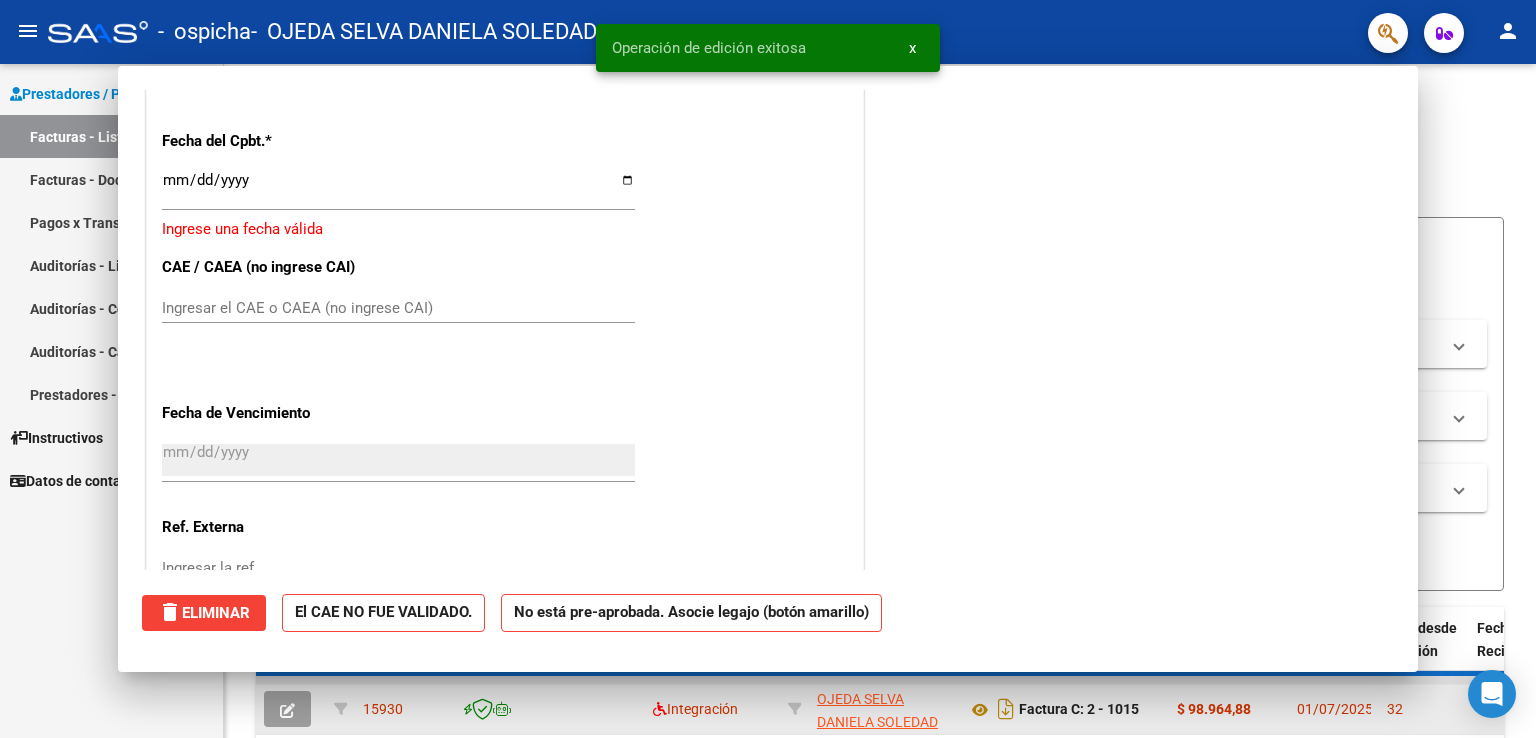 scroll, scrollTop: 1460, scrollLeft: 0, axis: vertical 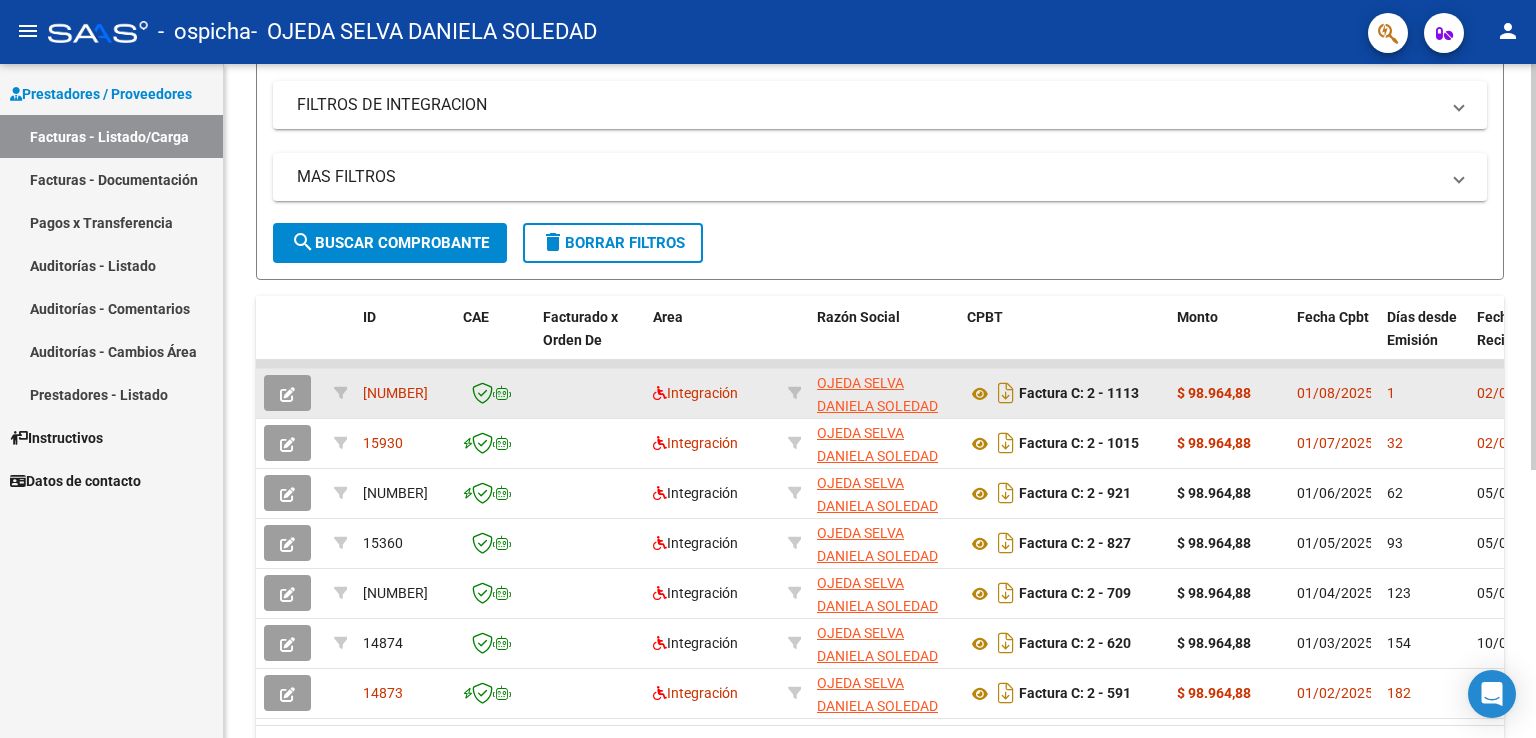 click 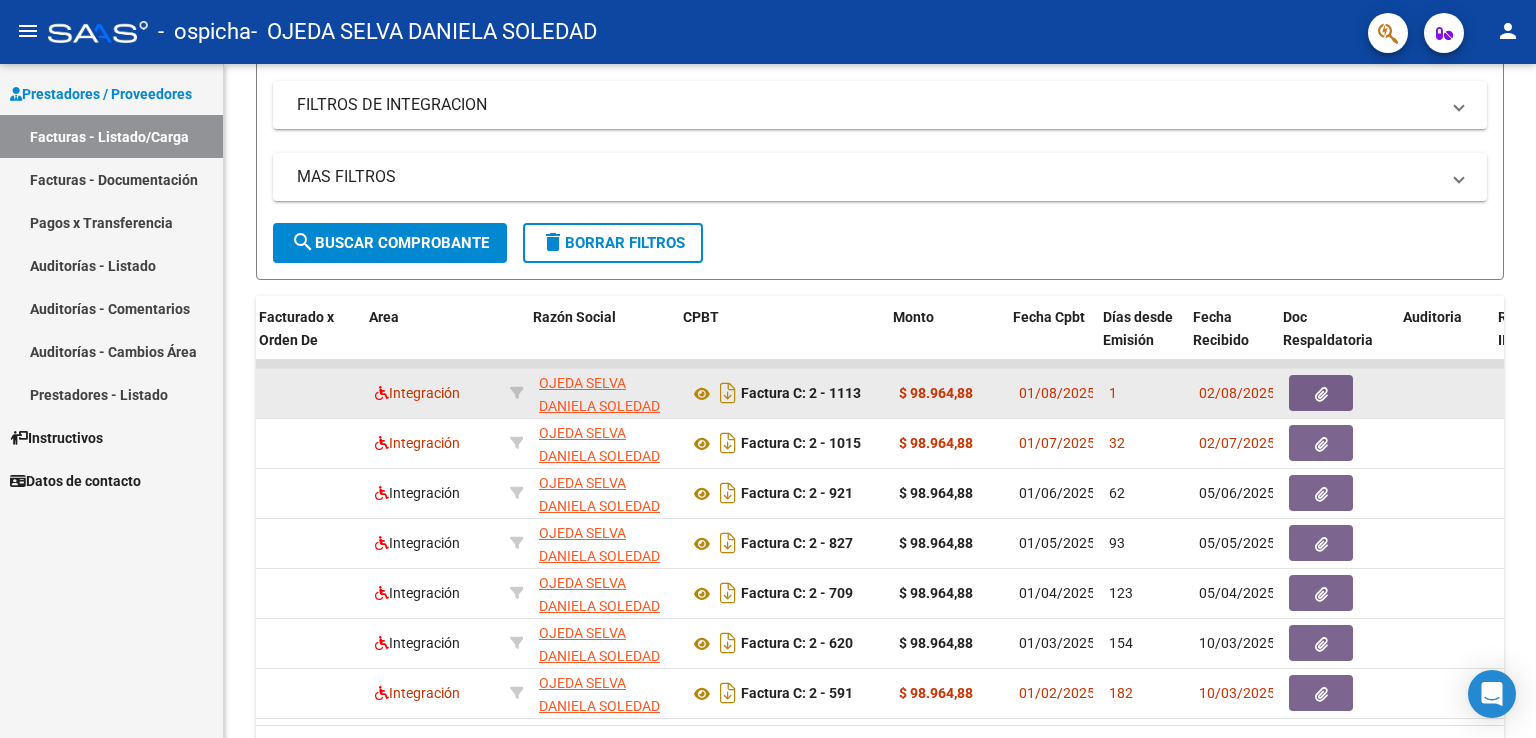 scroll, scrollTop: 0, scrollLeft: 284, axis: horizontal 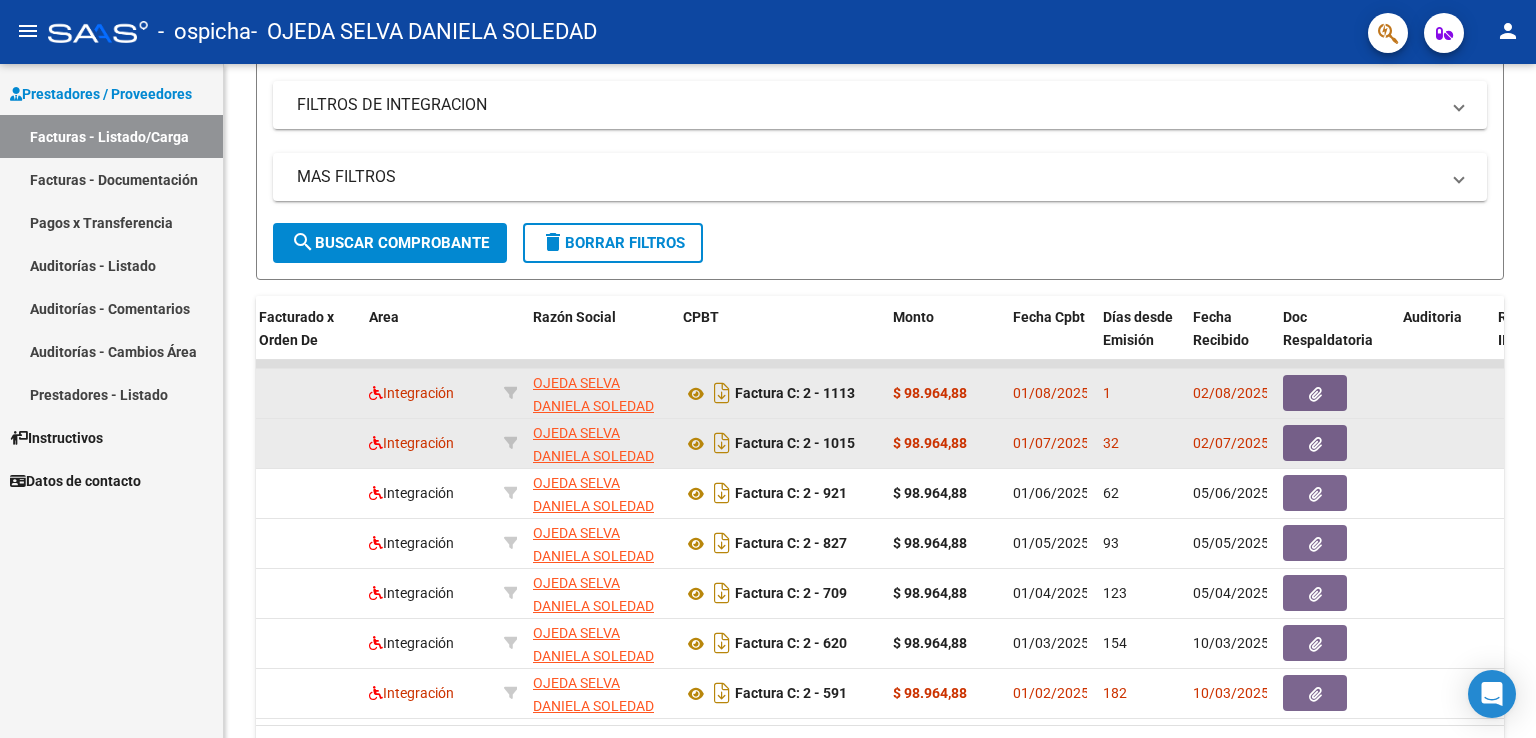 click 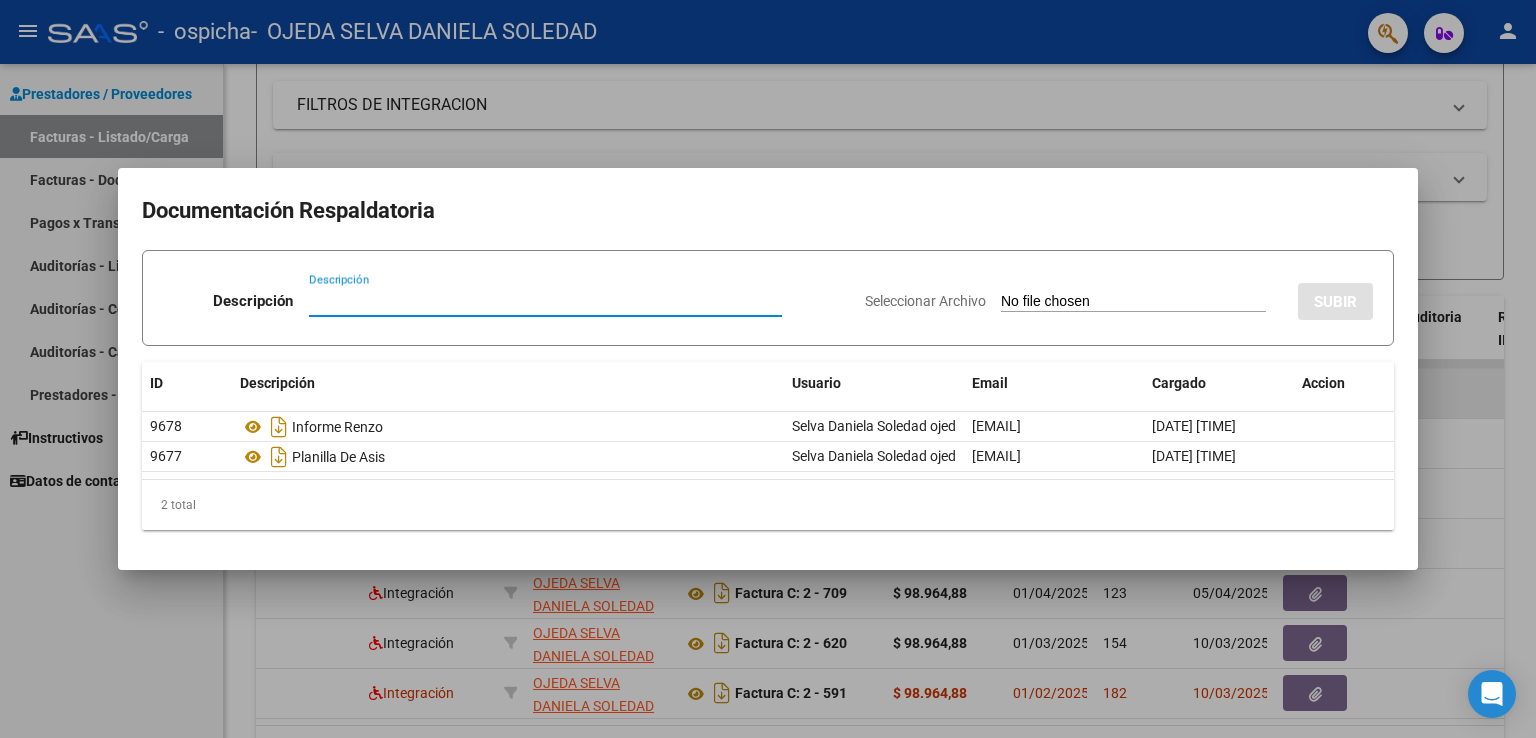 click at bounding box center [768, 369] 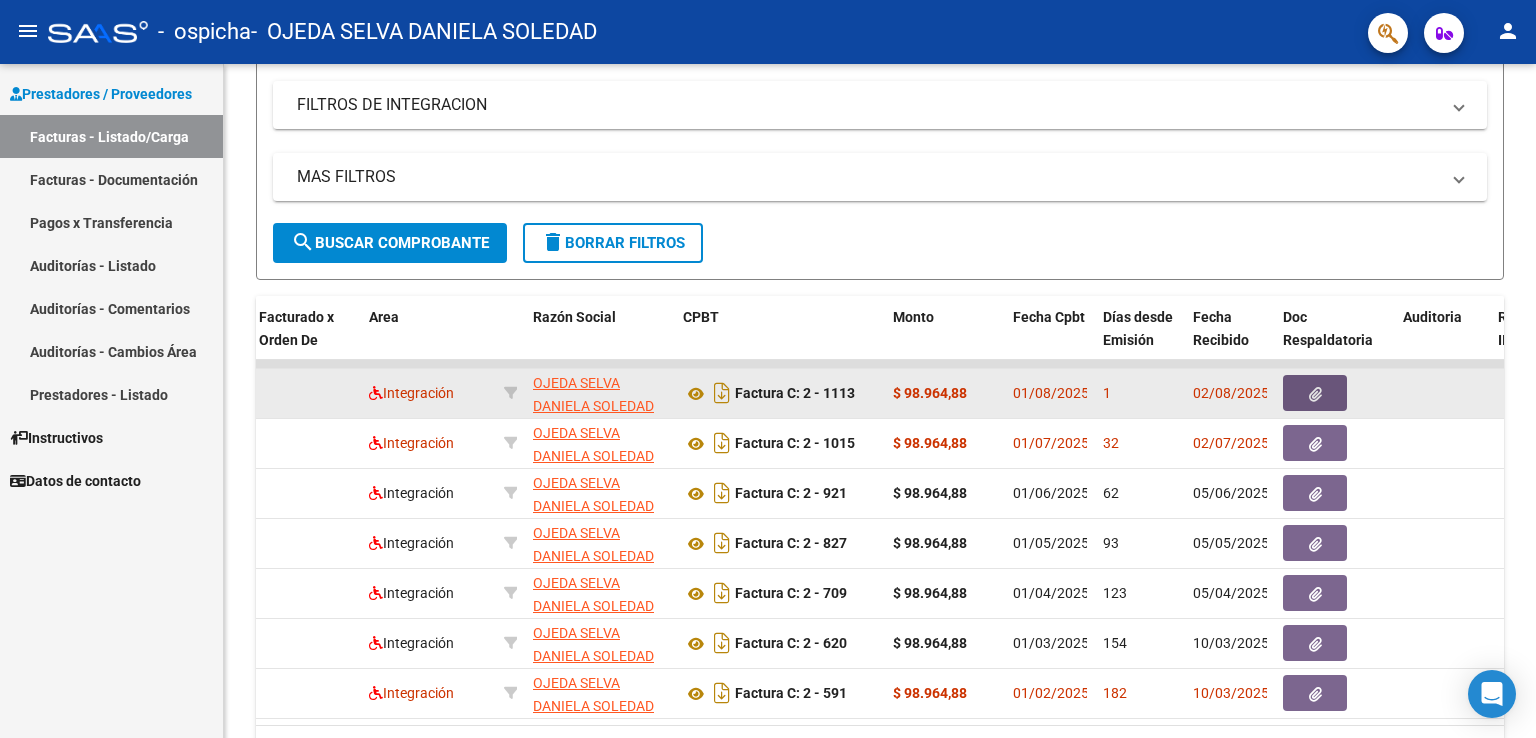 click 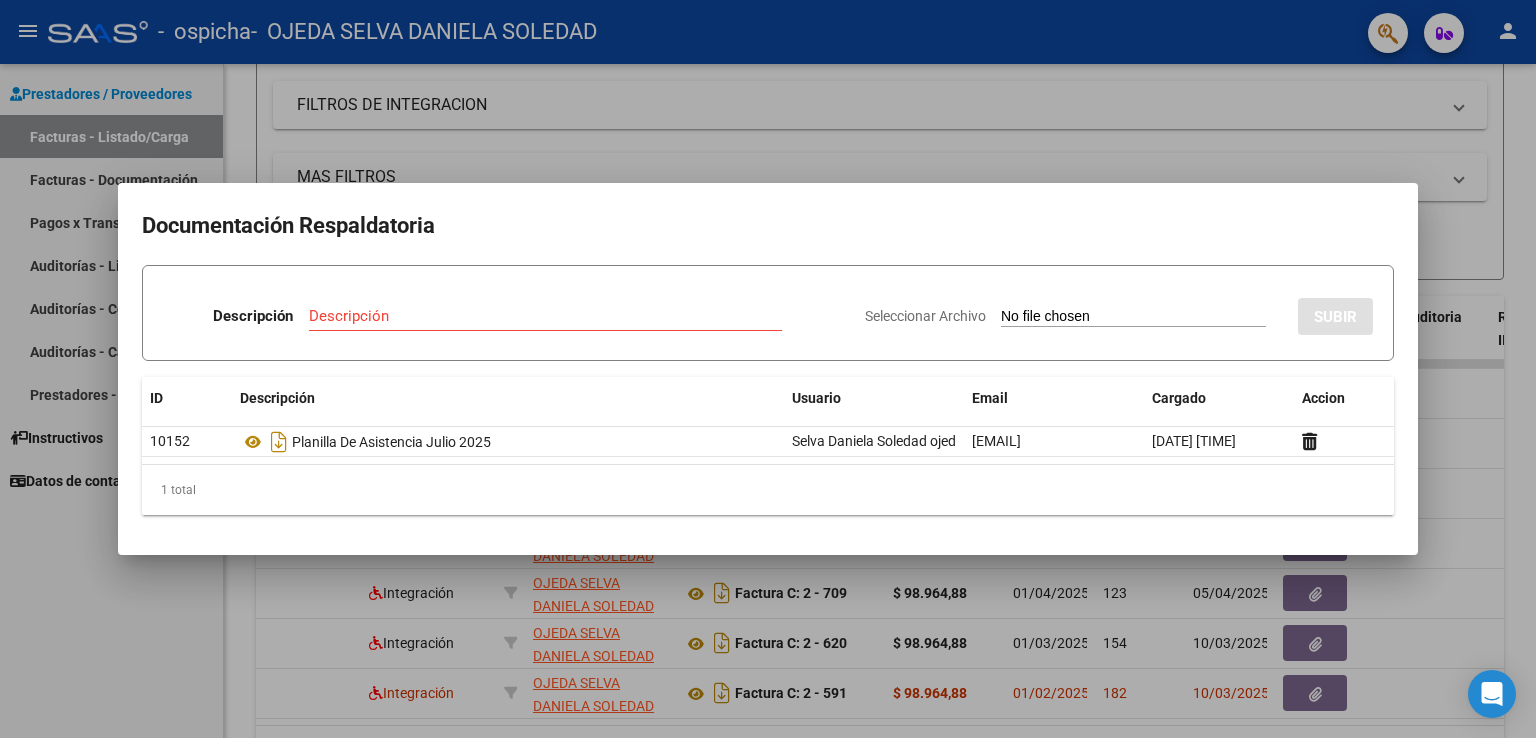 click at bounding box center [768, 369] 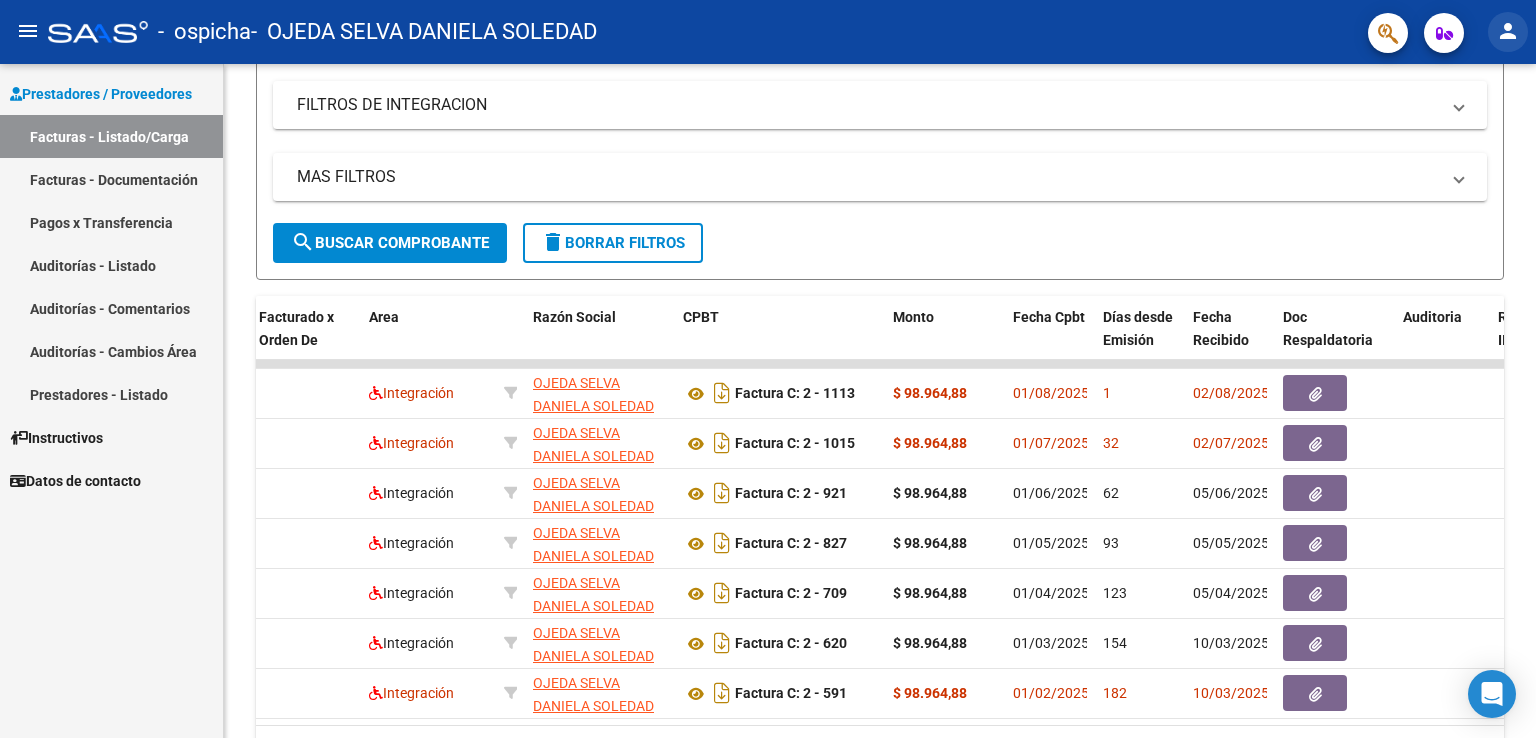 click on "person" 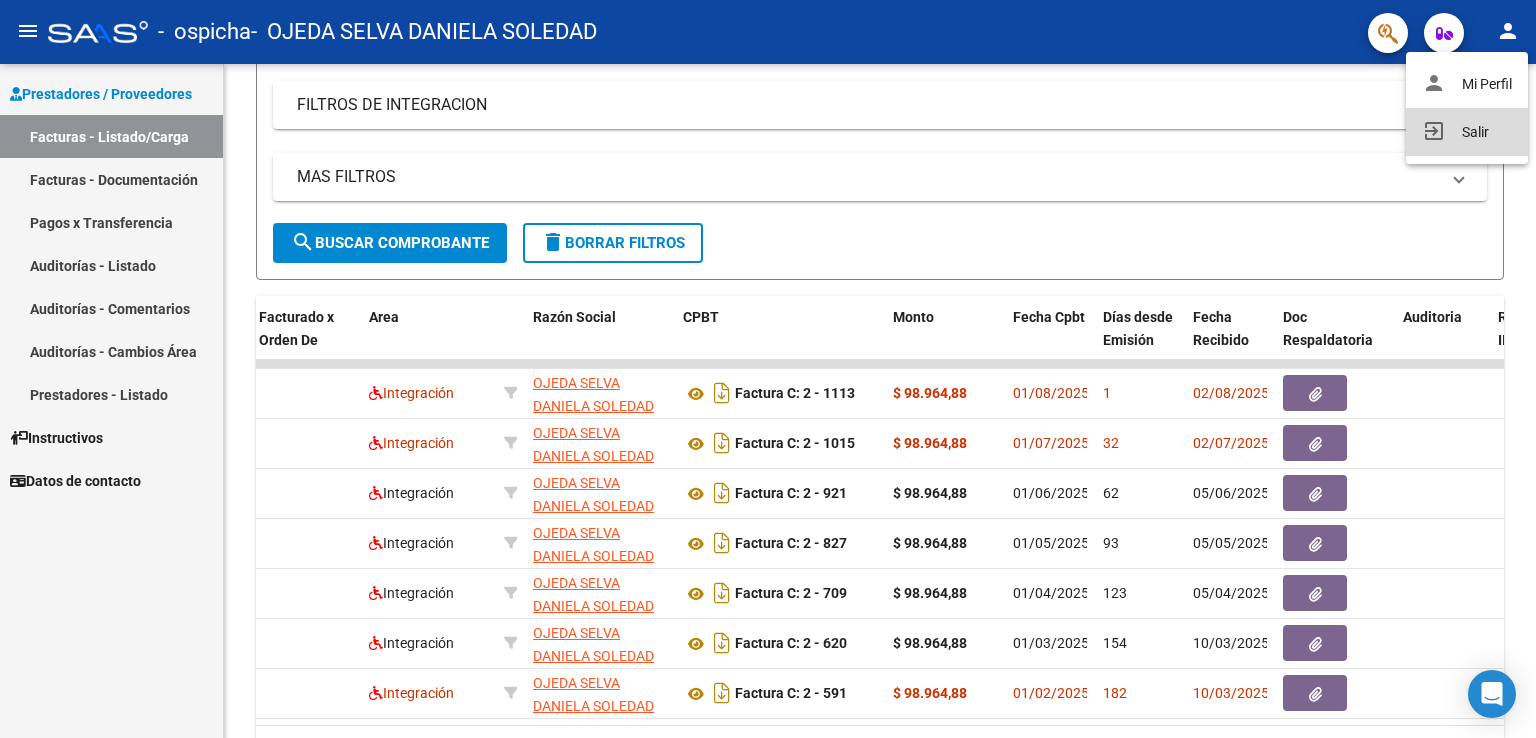 click on "exit_to_app  Salir" at bounding box center (1467, 132) 